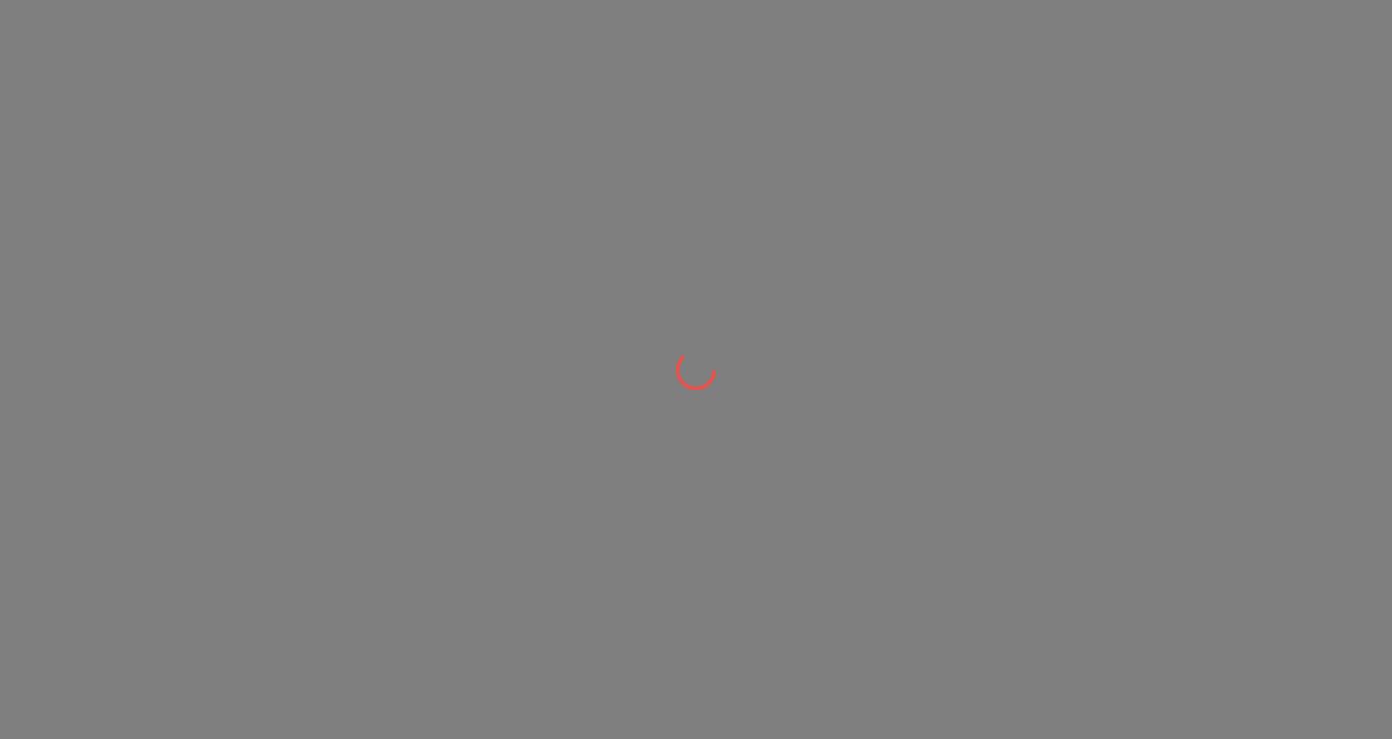scroll, scrollTop: 0, scrollLeft: 0, axis: both 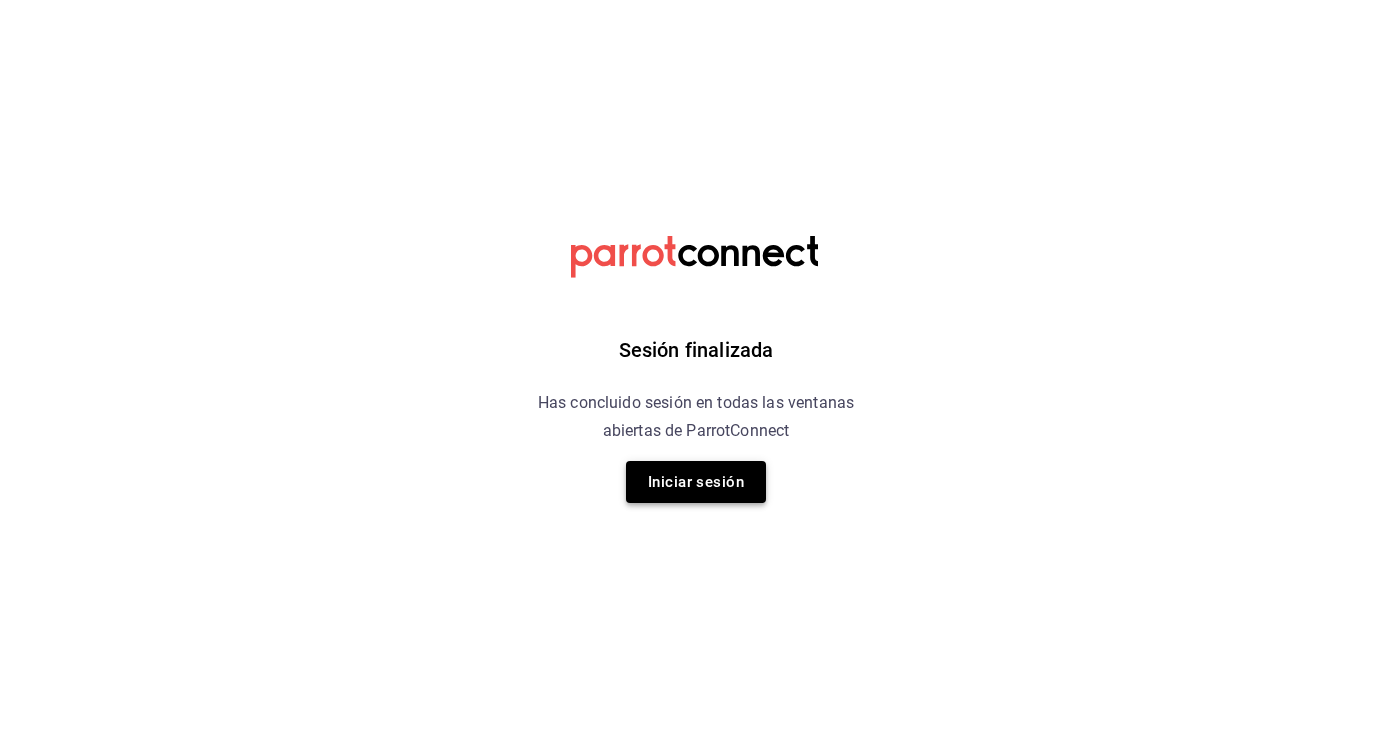 click on "Iniciar sesión" at bounding box center [696, 482] 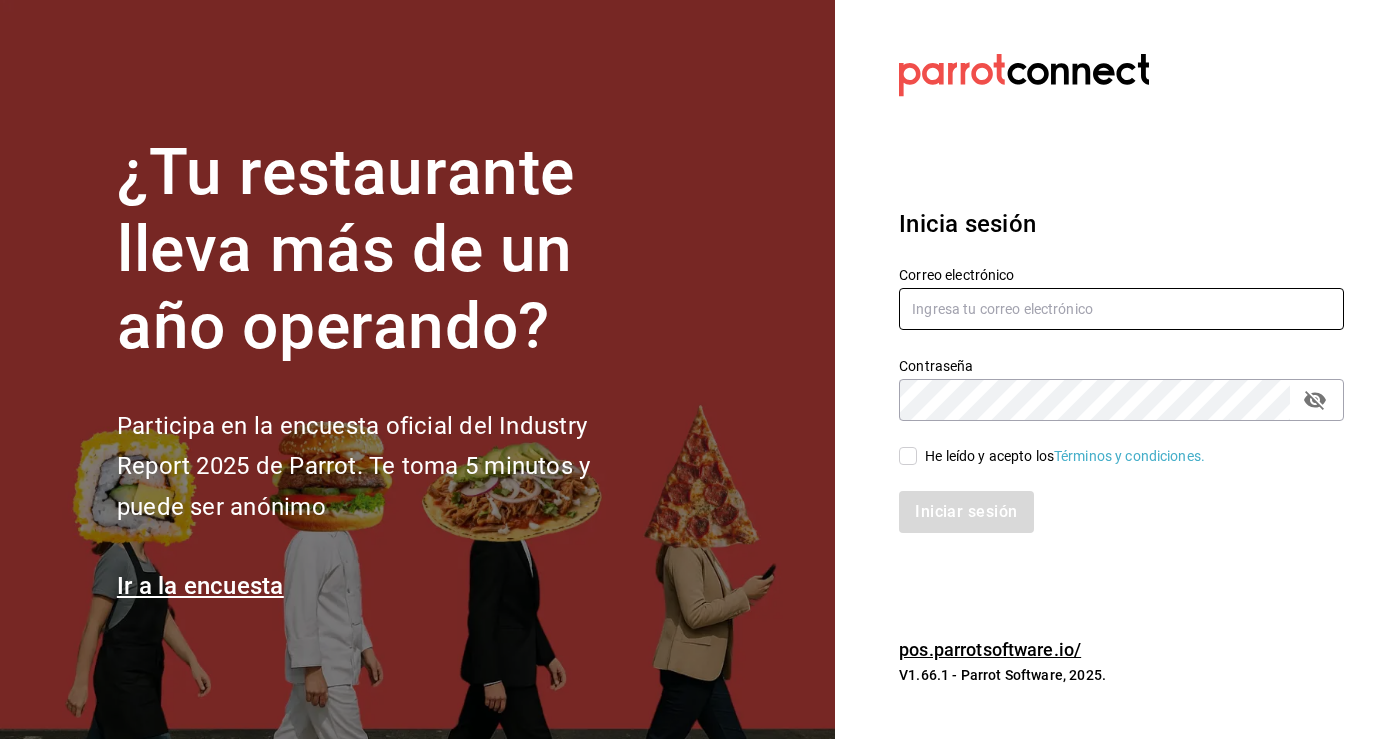 click at bounding box center [1121, 309] 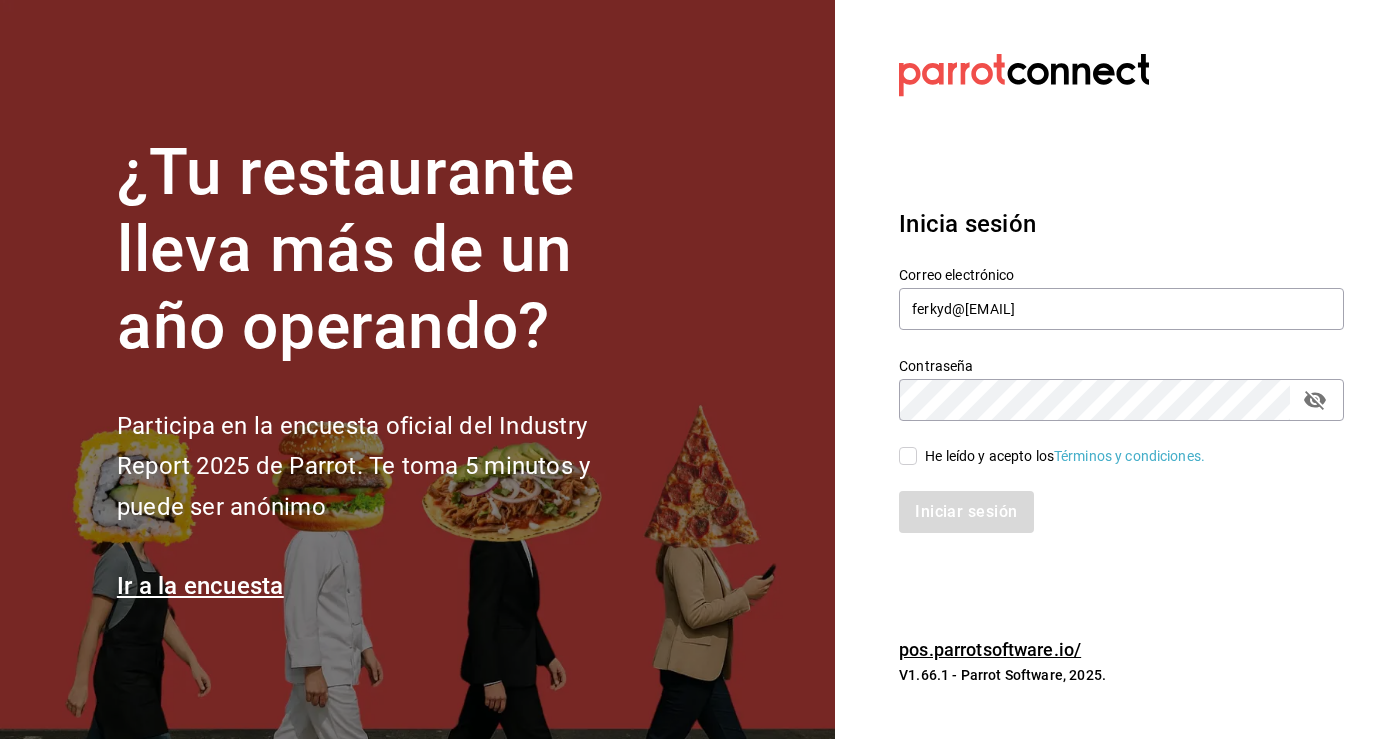 click on "He leído y acepto los  Términos y condiciones." at bounding box center [908, 456] 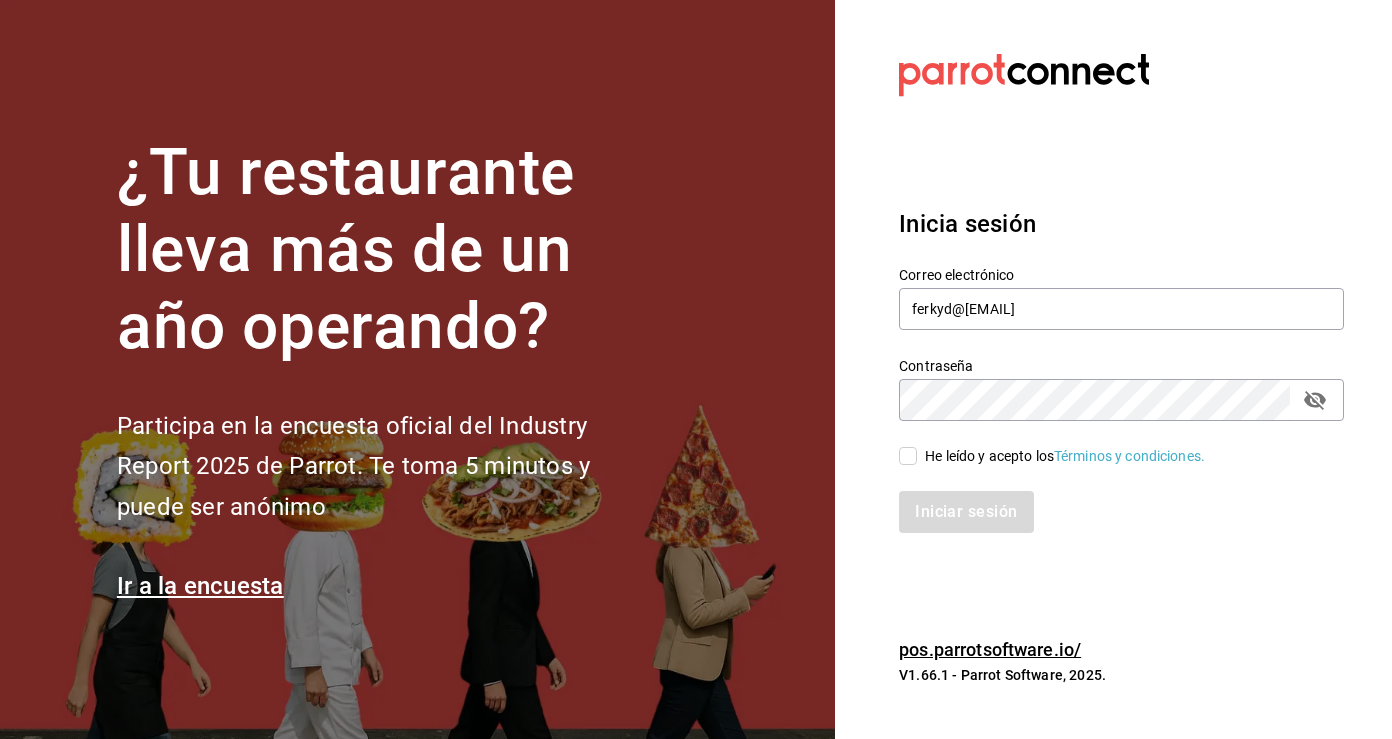 checkbox on "true" 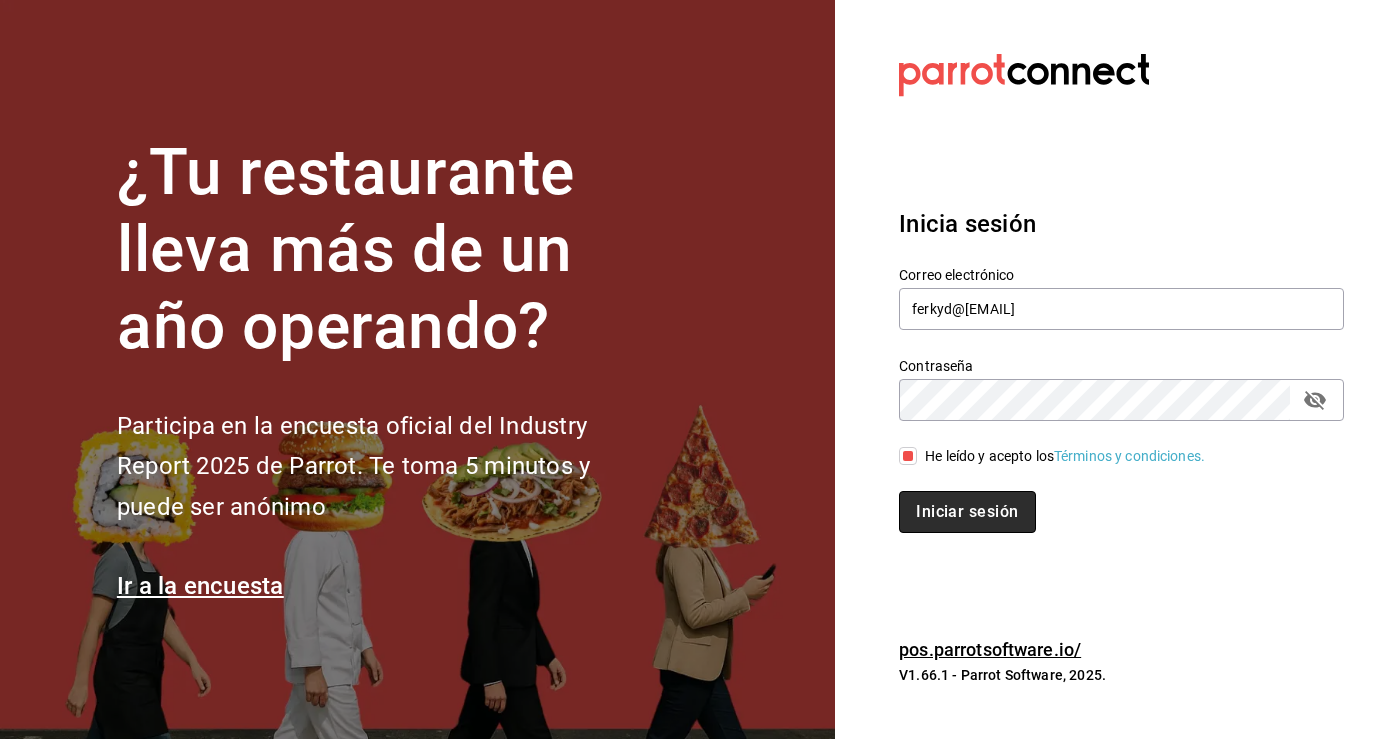 click on "Iniciar sesión" at bounding box center [967, 512] 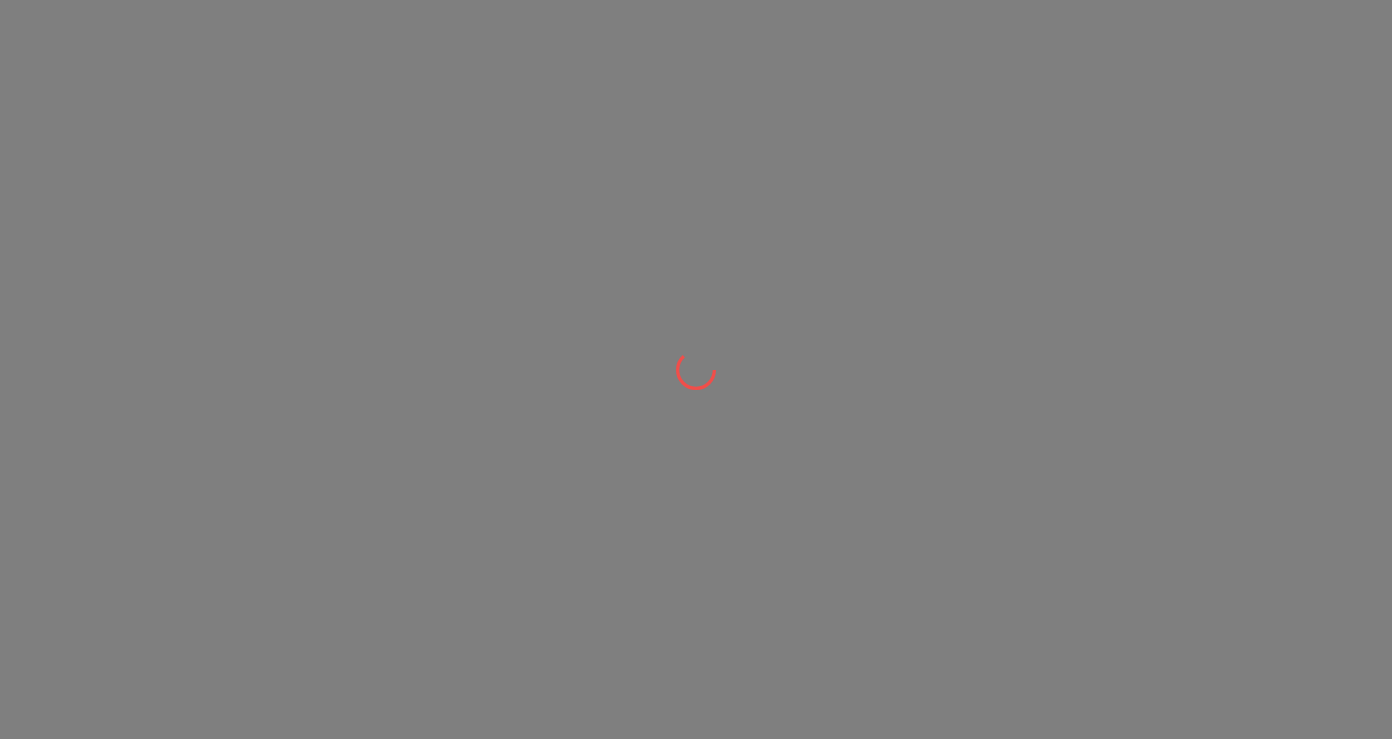 scroll, scrollTop: 0, scrollLeft: 0, axis: both 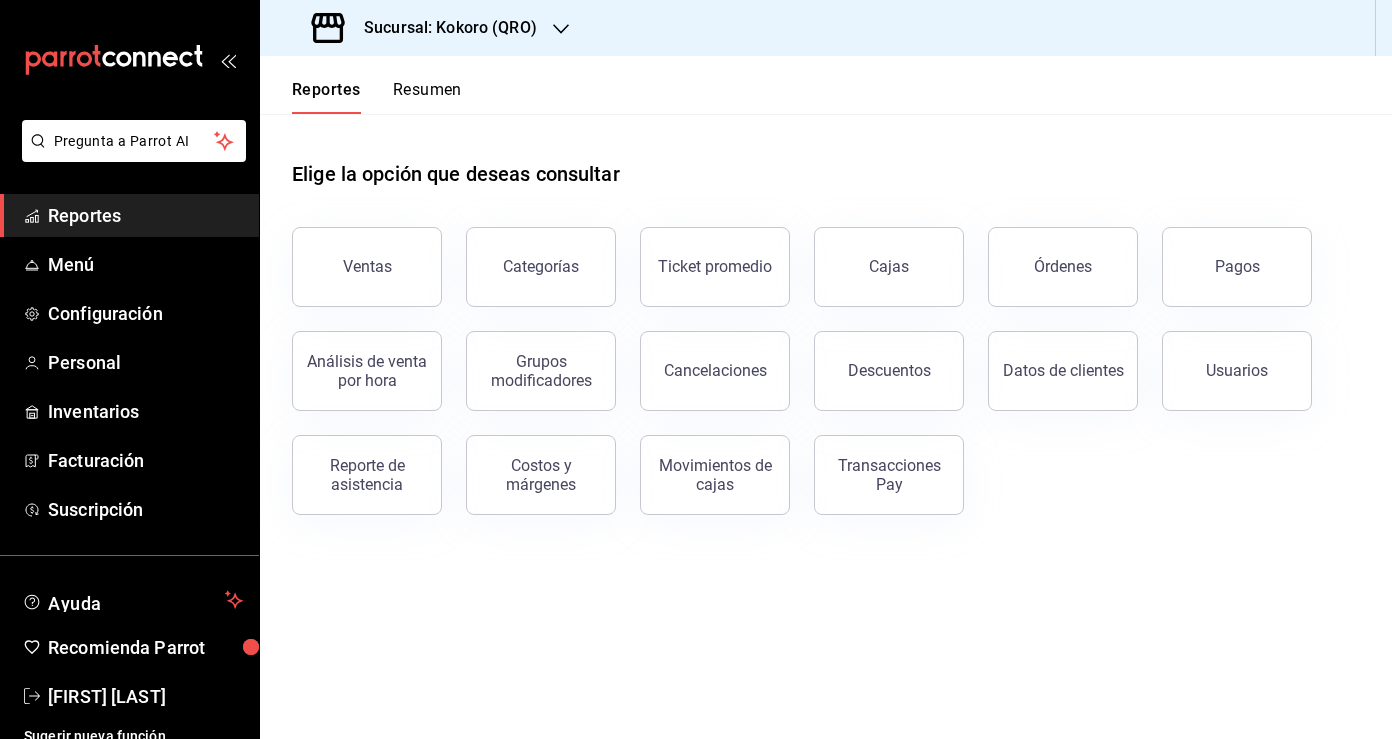 click on "Sucursal: Kokoro (QRO)" at bounding box center (442, 28) 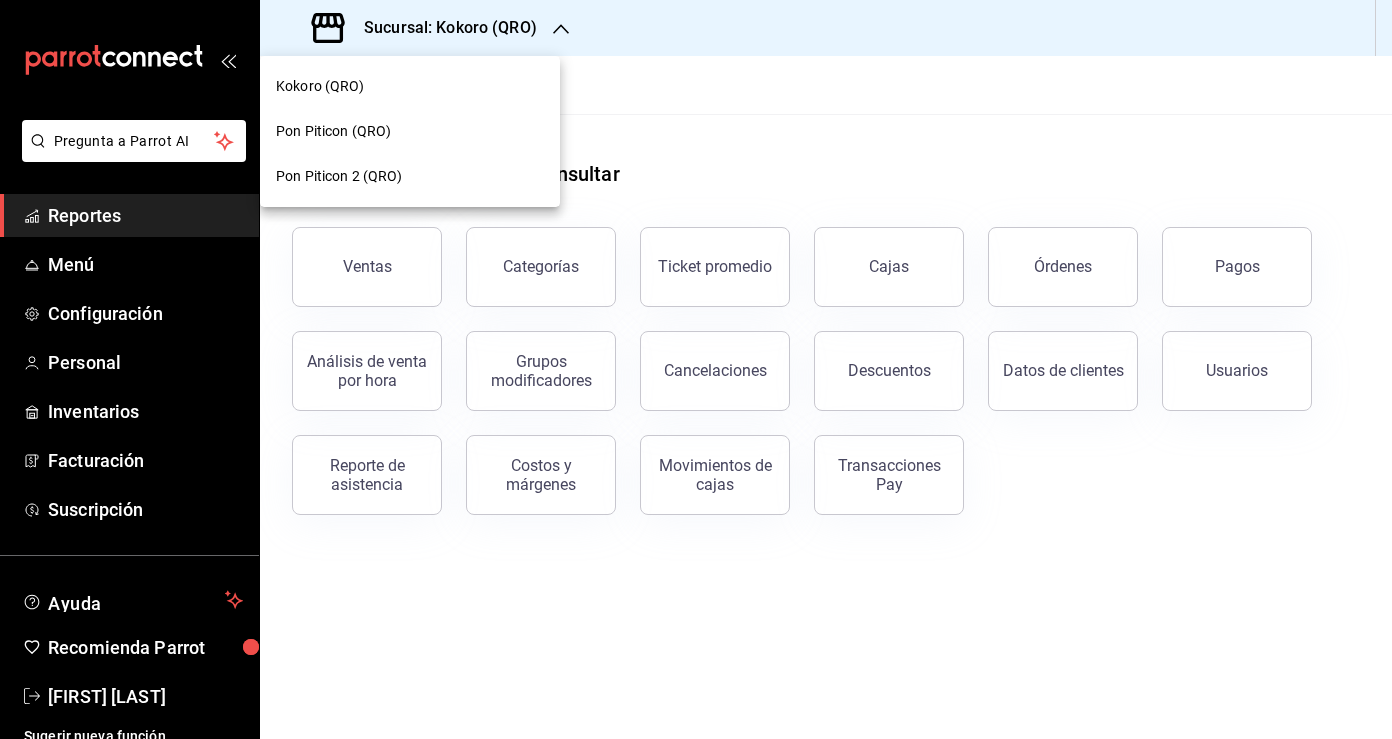 click on "Pon Piticon 2 (QRO)" at bounding box center (339, 176) 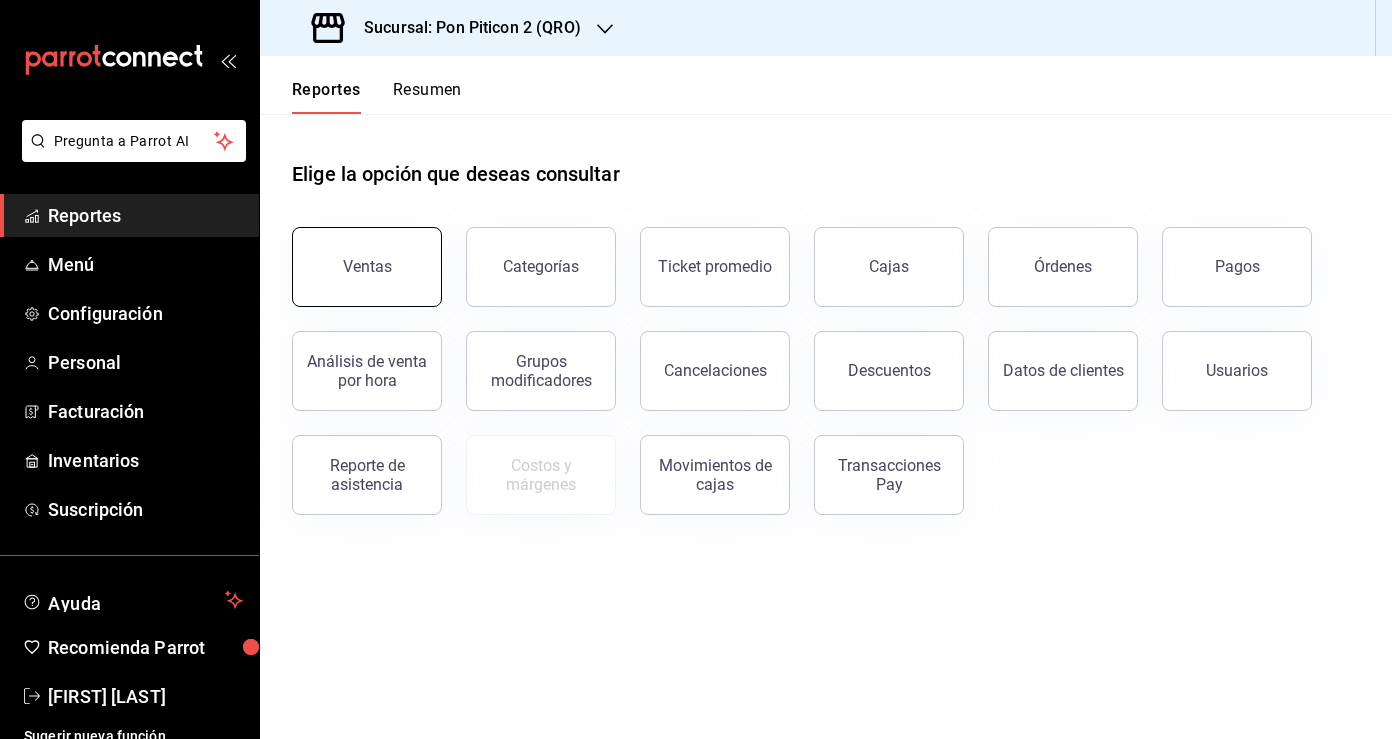 click on "Ventas" at bounding box center (367, 267) 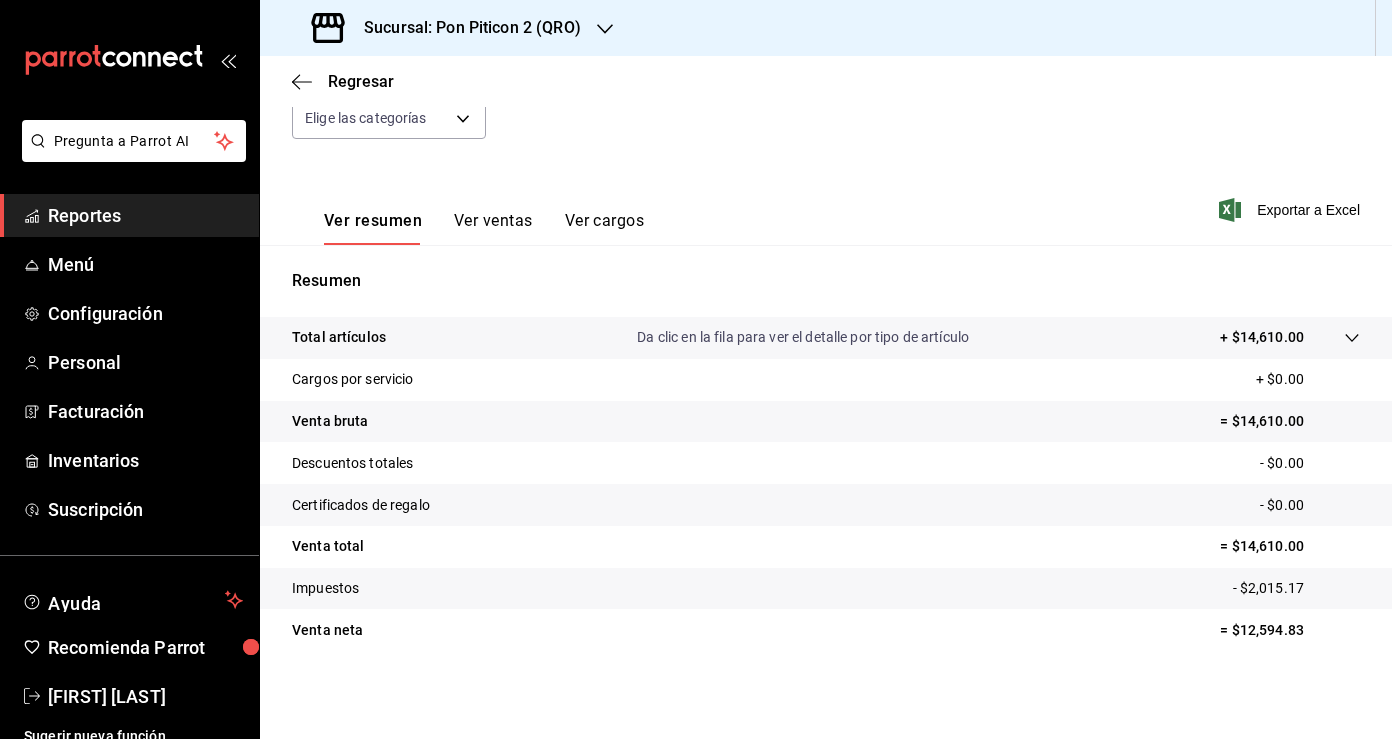 scroll, scrollTop: 0, scrollLeft: 0, axis: both 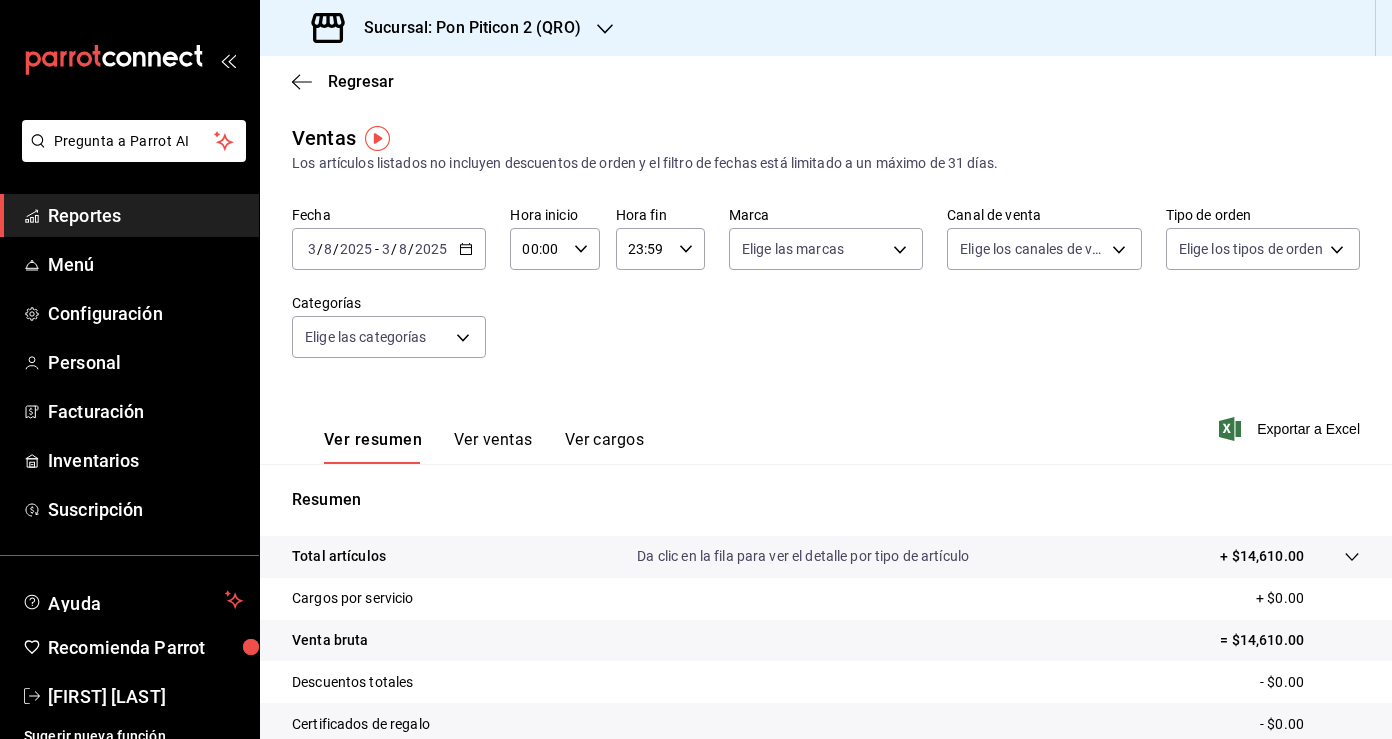 click on "Sucursal: Pon Piticon 2 (QRO)" at bounding box center (448, 28) 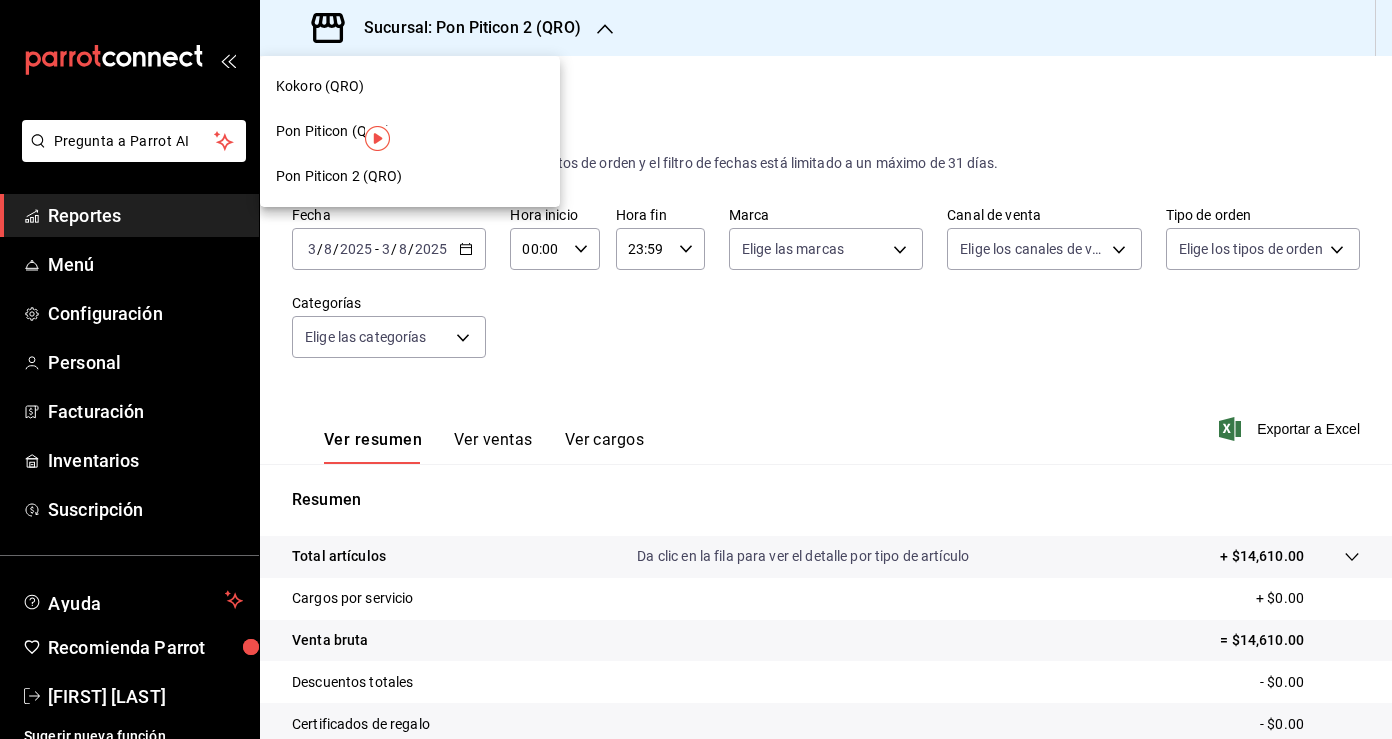 click on "Pon Piticon (QRO)" at bounding box center [410, 131] 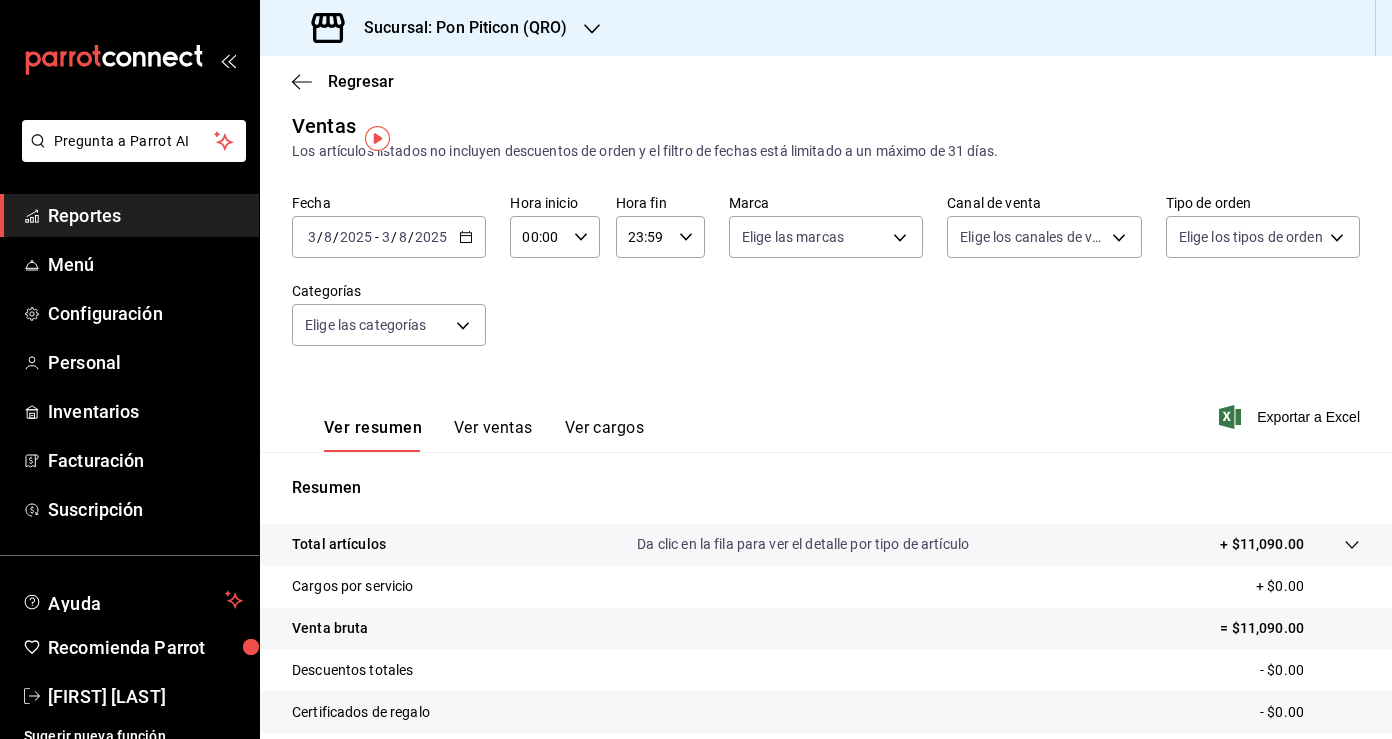 scroll, scrollTop: 0, scrollLeft: 0, axis: both 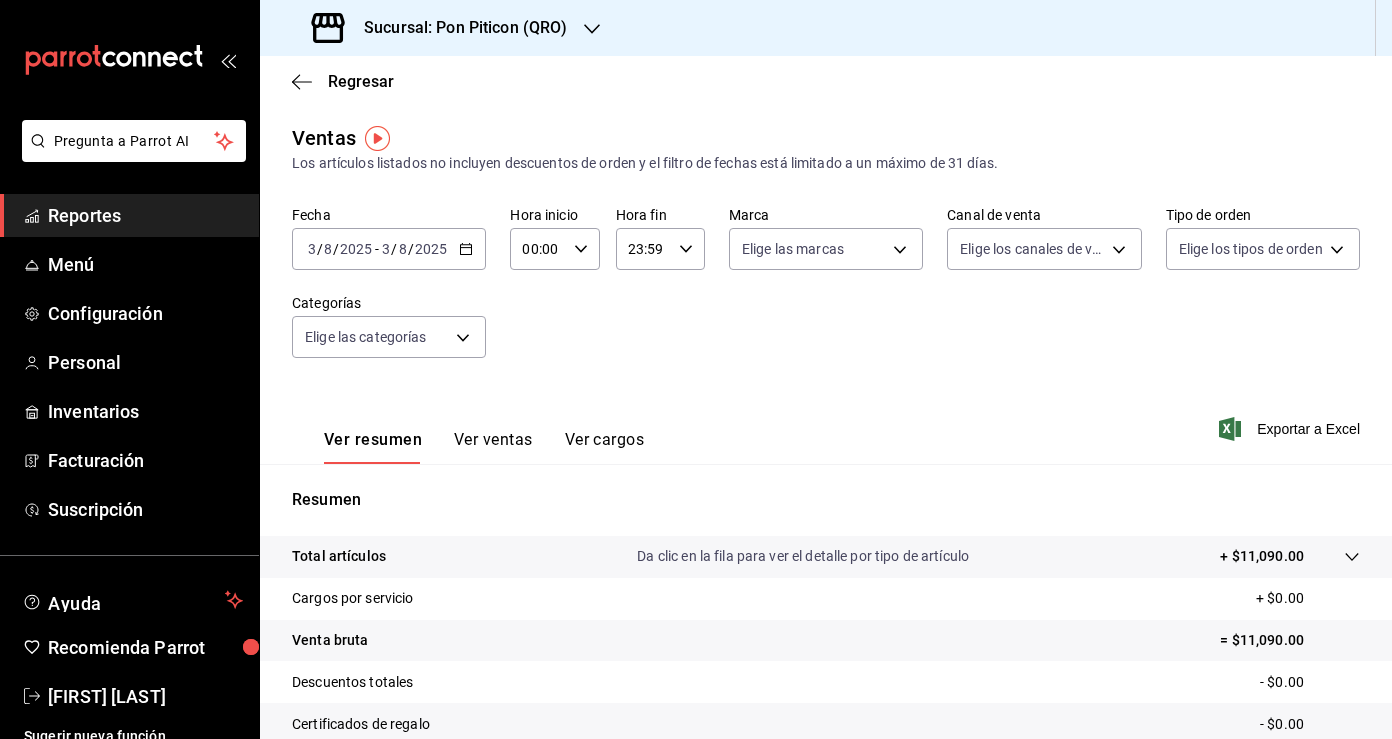 click 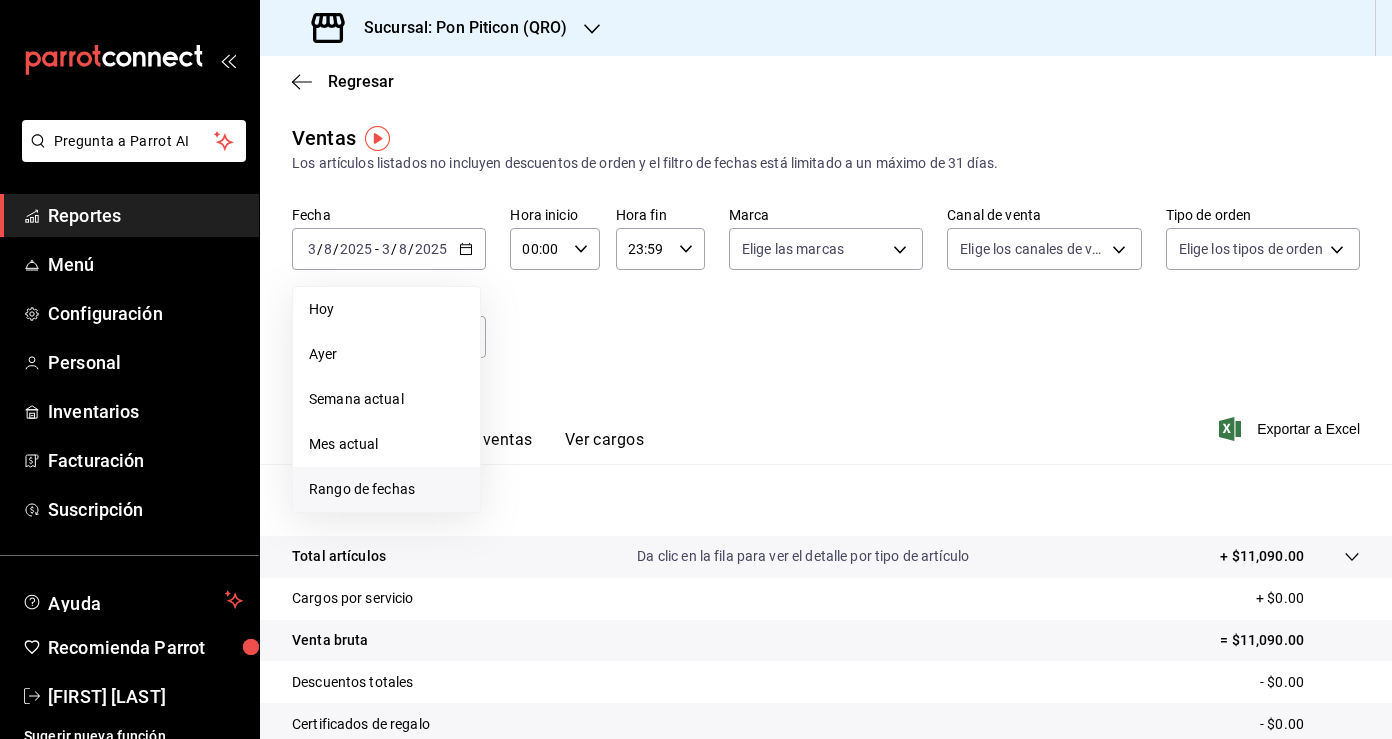 click on "Rango de fechas" at bounding box center [386, 489] 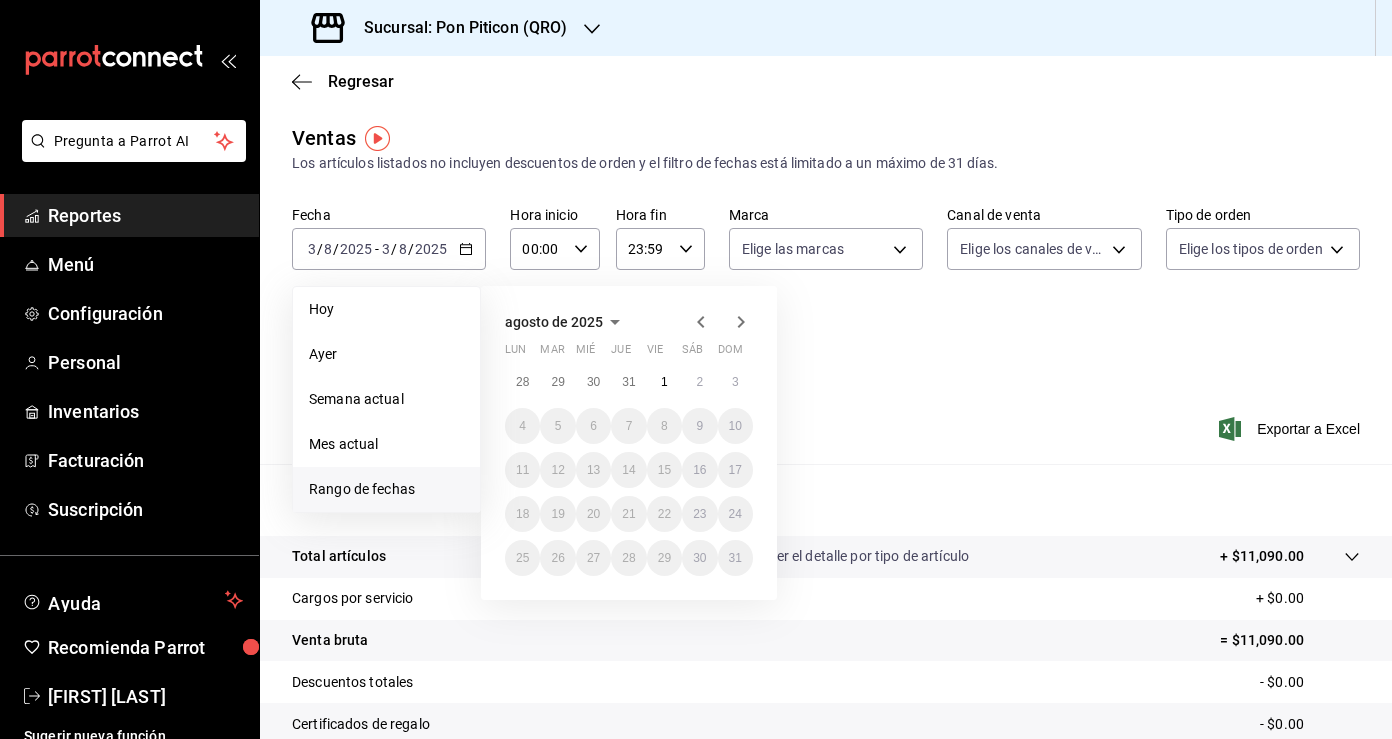 click 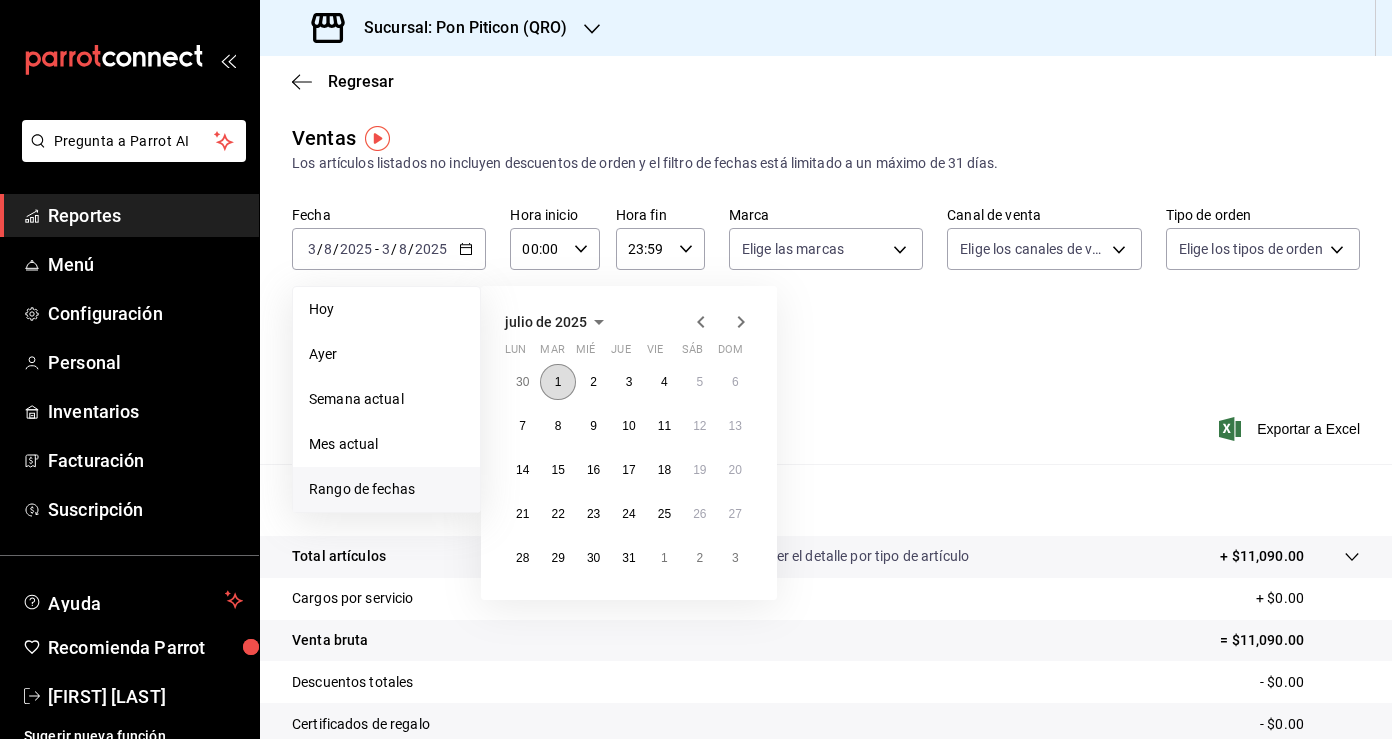 click on "1" at bounding box center [557, 382] 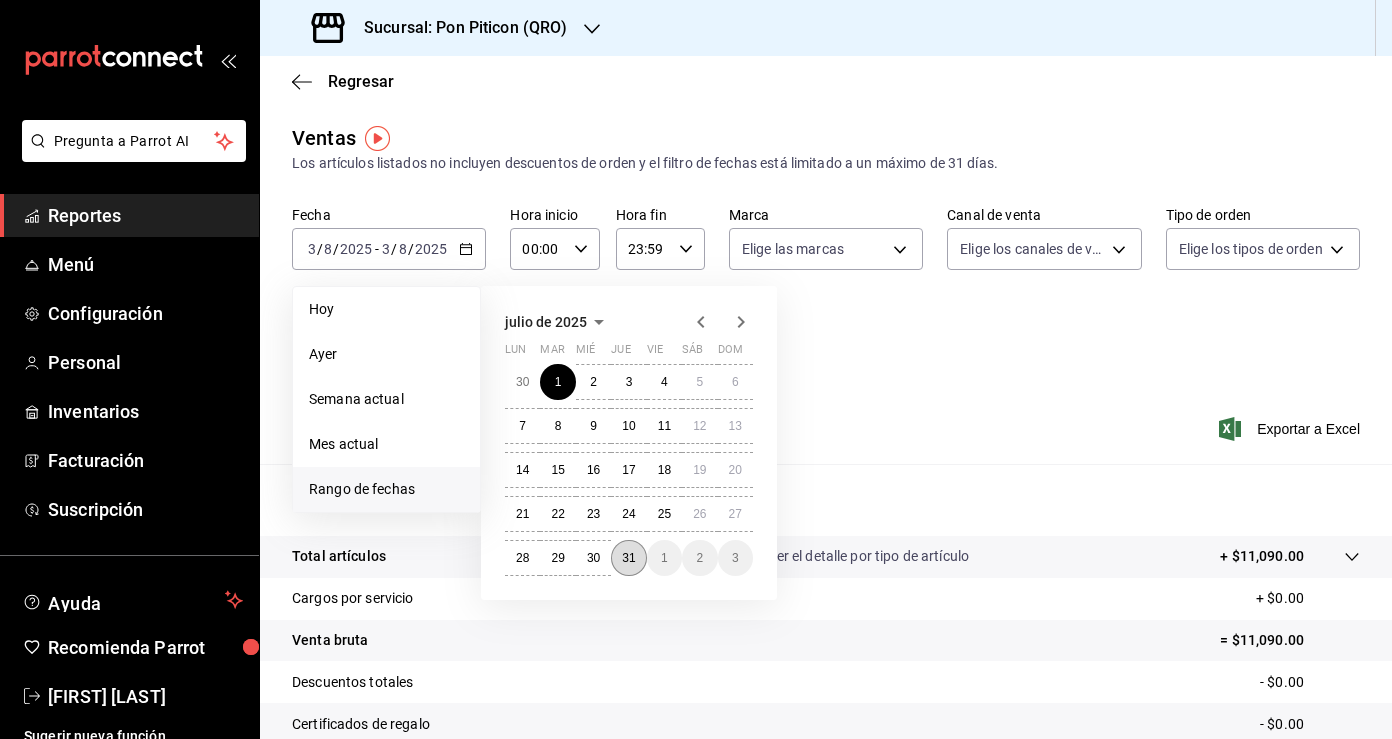 click on "31" at bounding box center [628, 558] 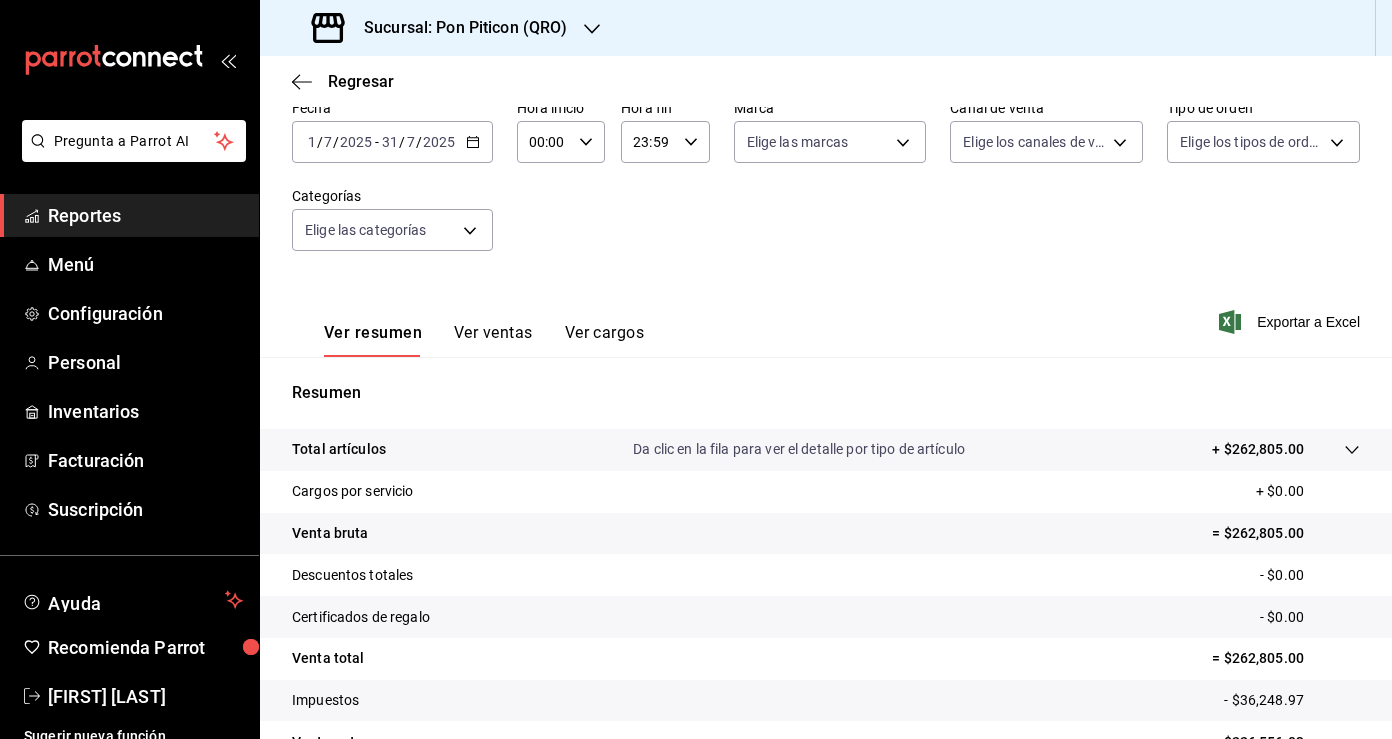 scroll, scrollTop: 219, scrollLeft: 0, axis: vertical 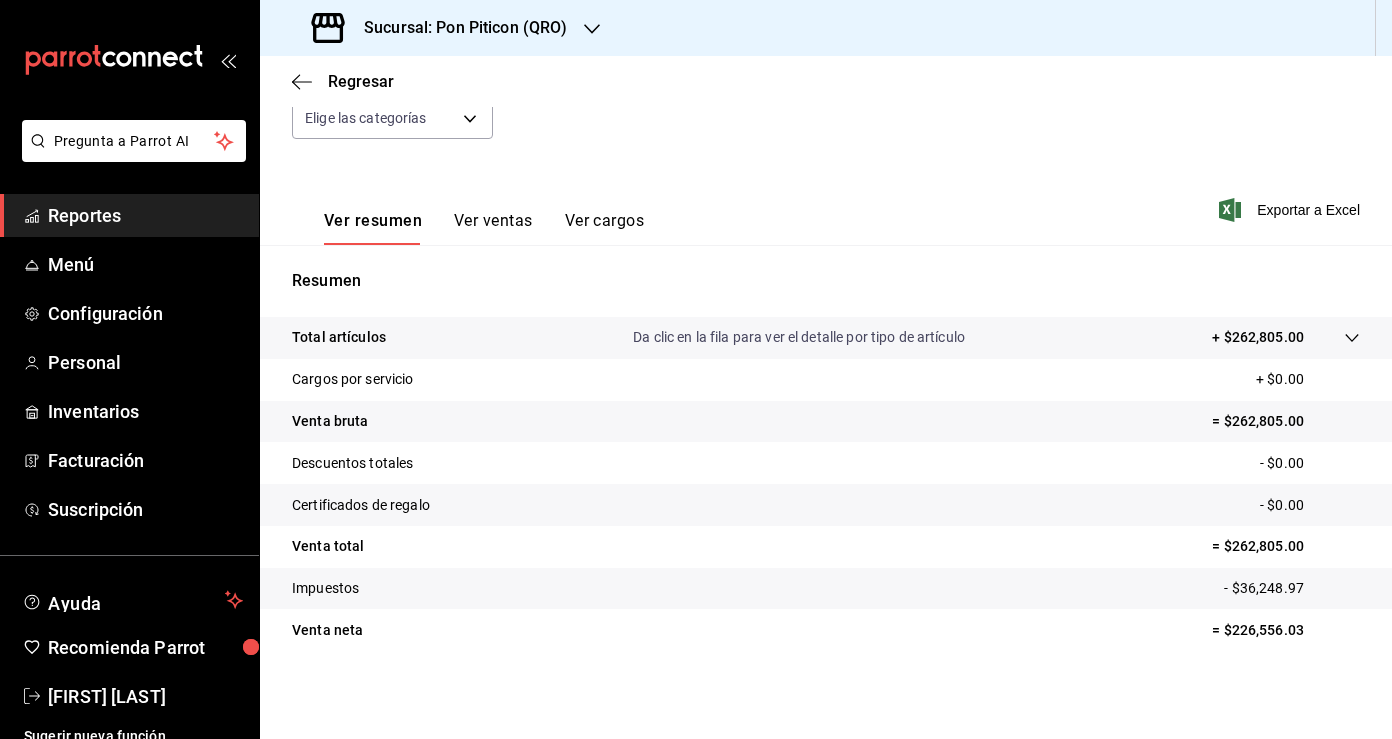 click on "= $226,556.03" at bounding box center (1286, 630) 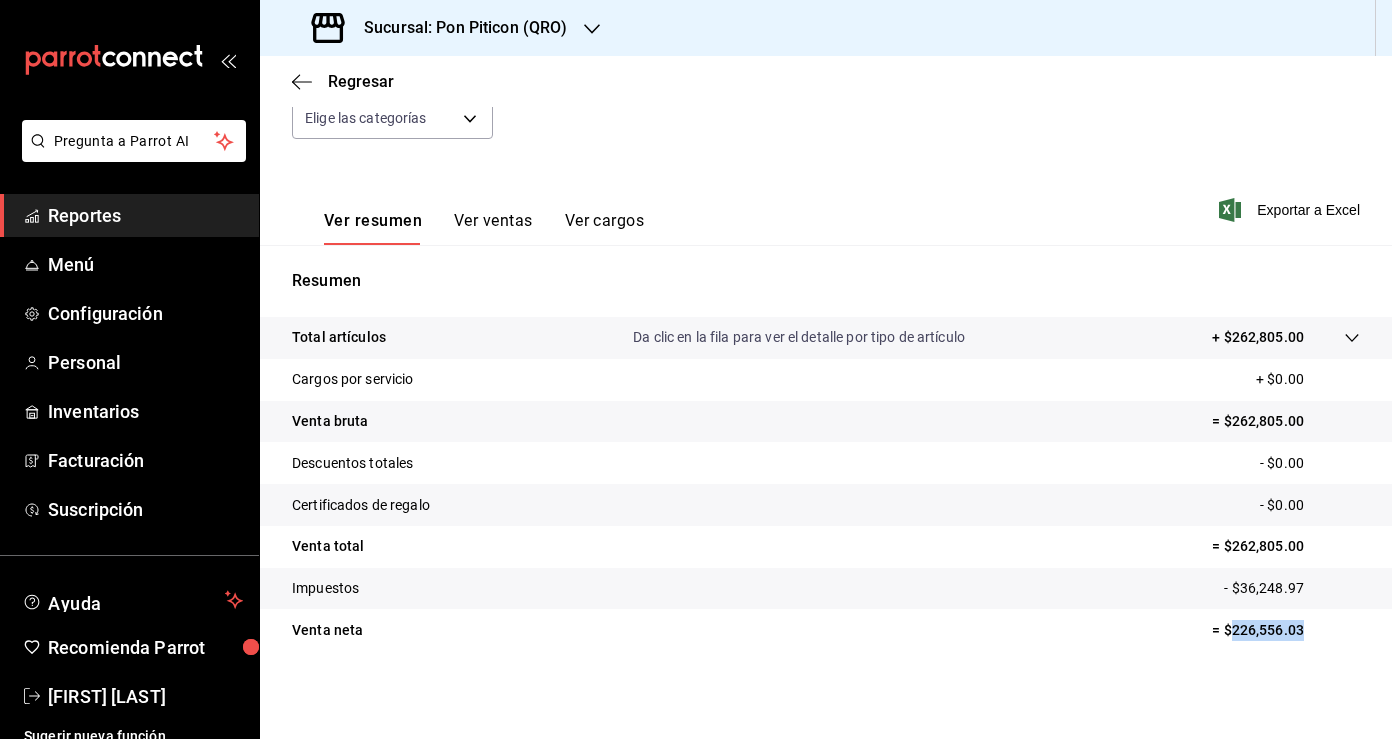 click on "= $226,556.03" at bounding box center (1286, 630) 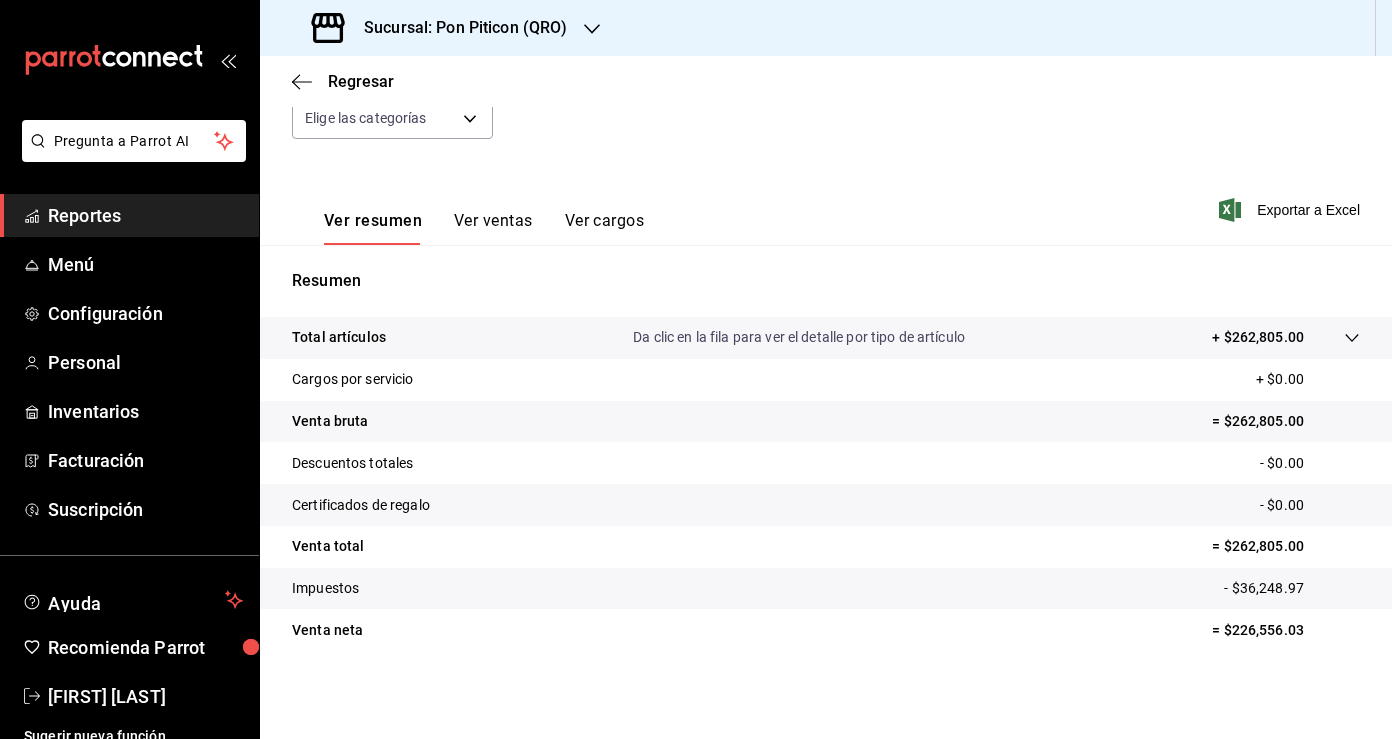 click on "+ $262,805.00" at bounding box center [1258, 337] 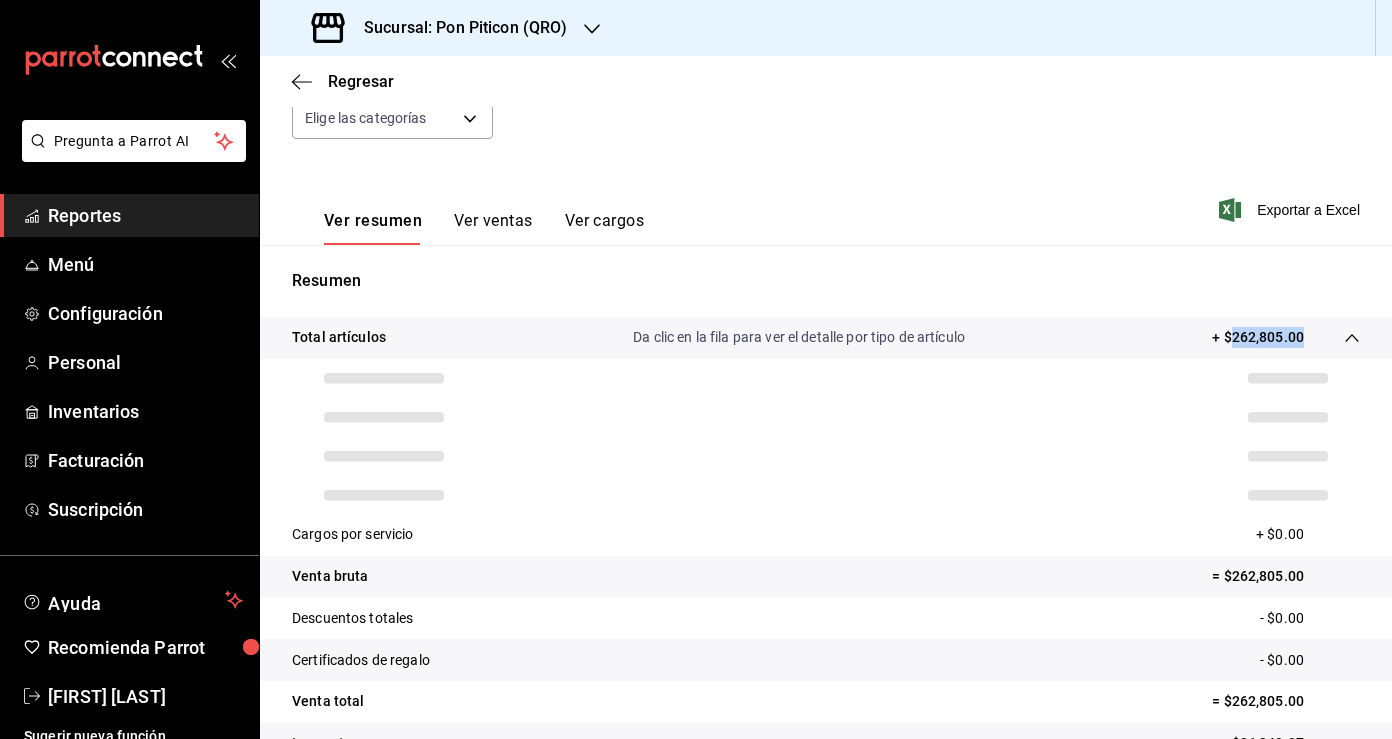 click on "+ $262,805.00" at bounding box center [1258, 337] 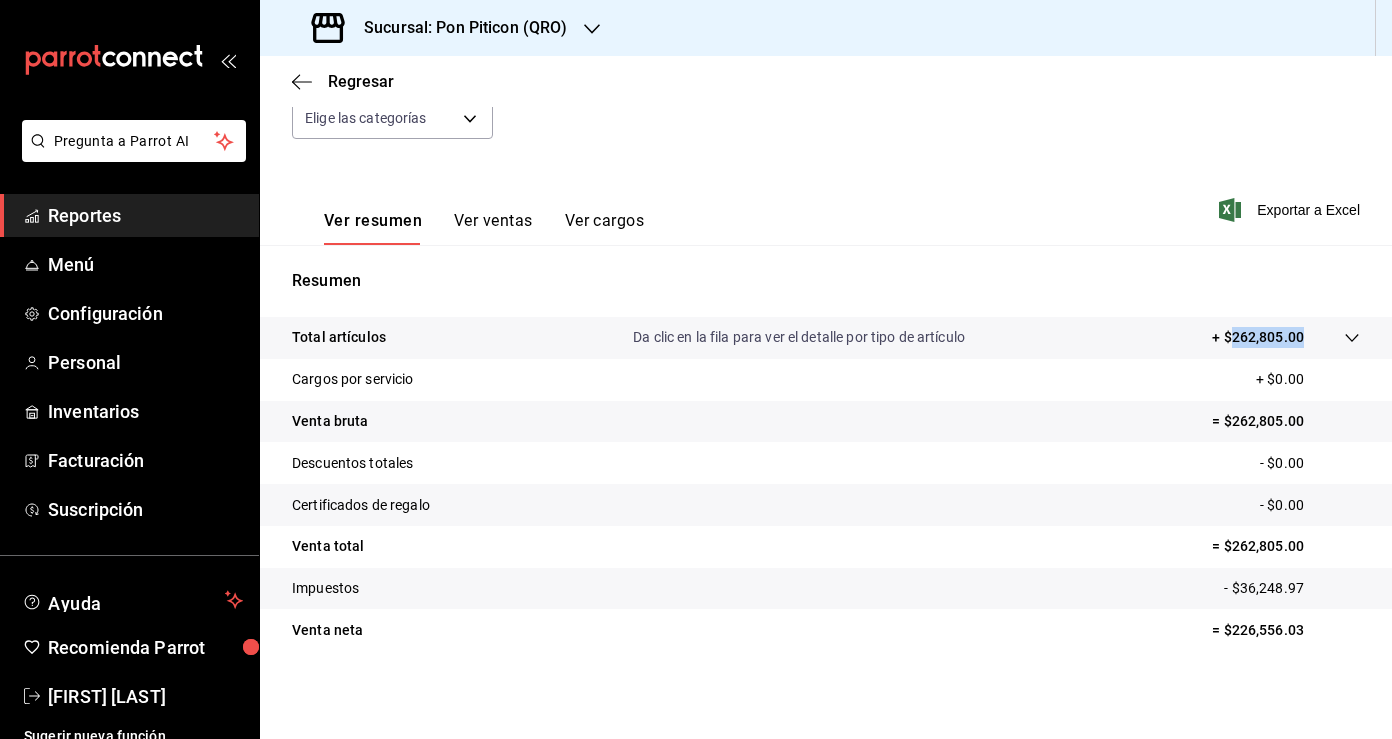 copy on "262,805.00" 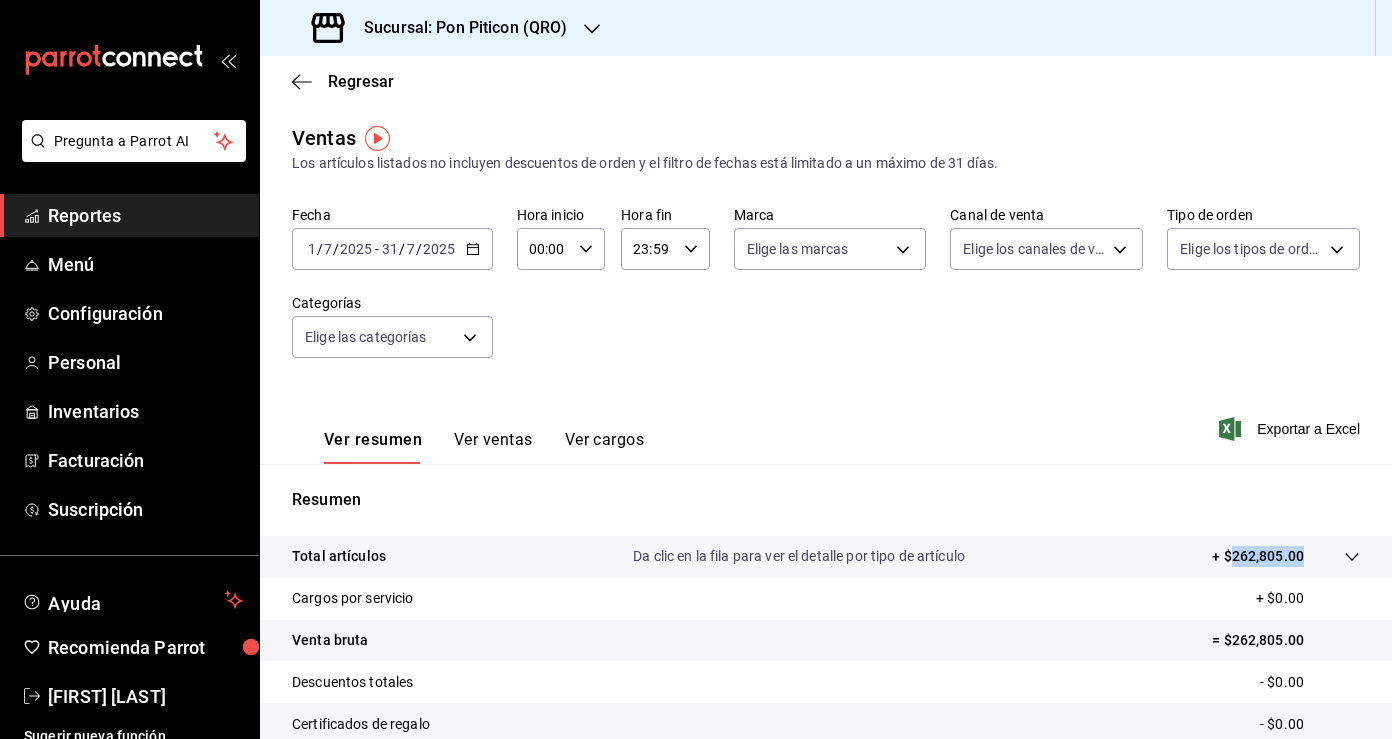 click 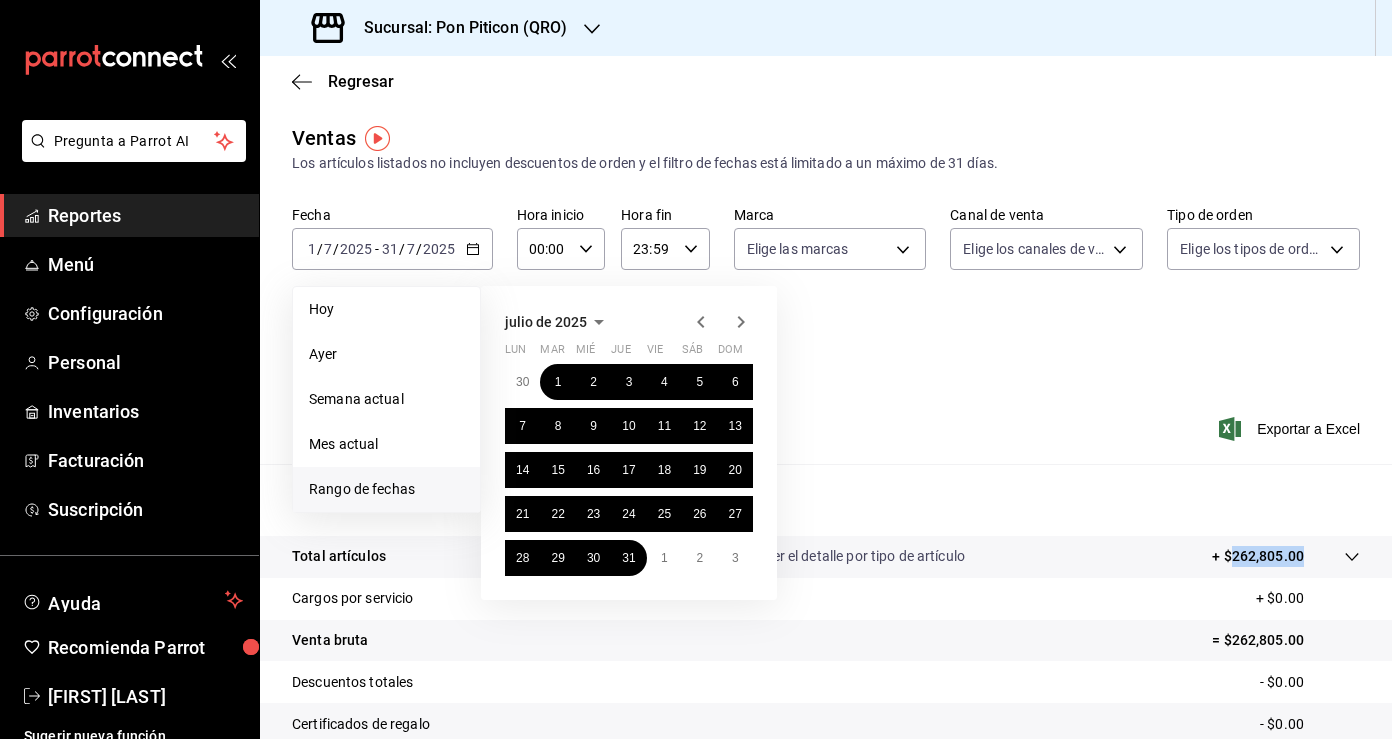 click 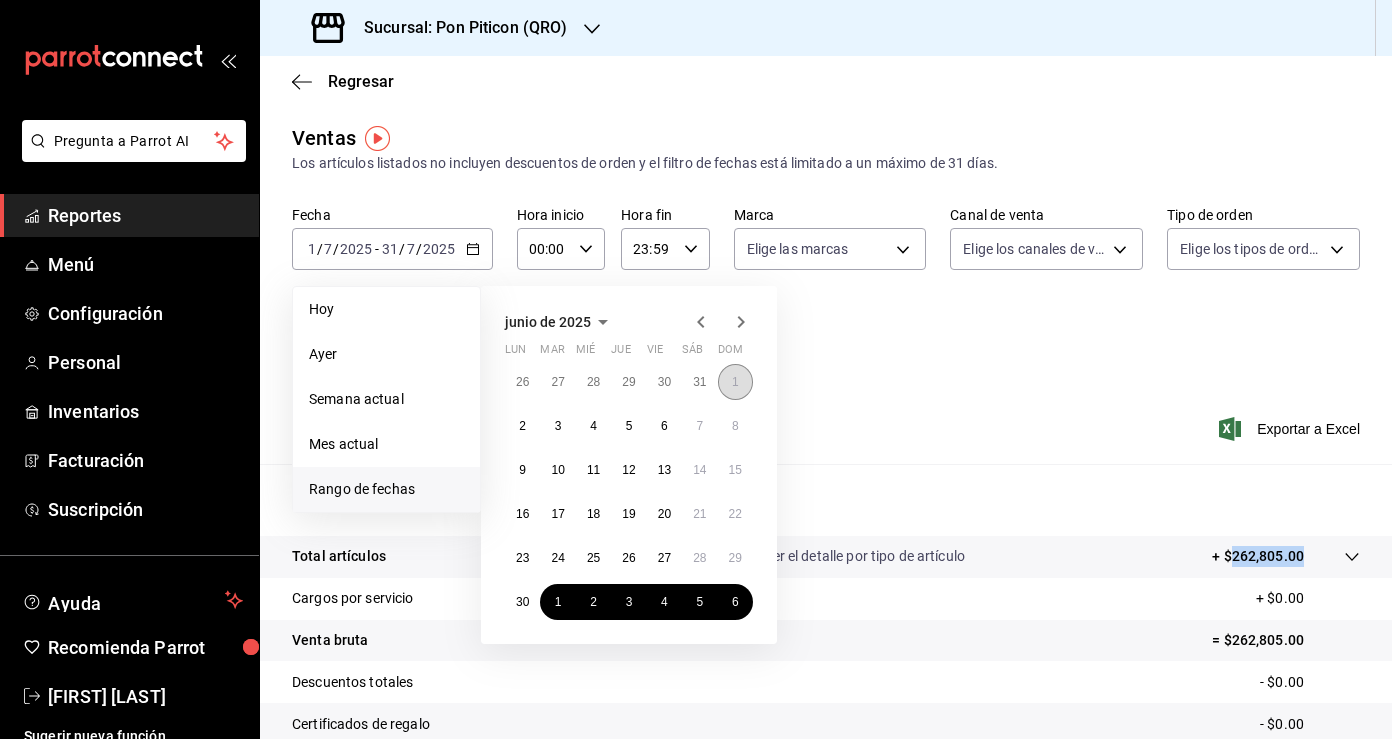 click on "1" at bounding box center [735, 382] 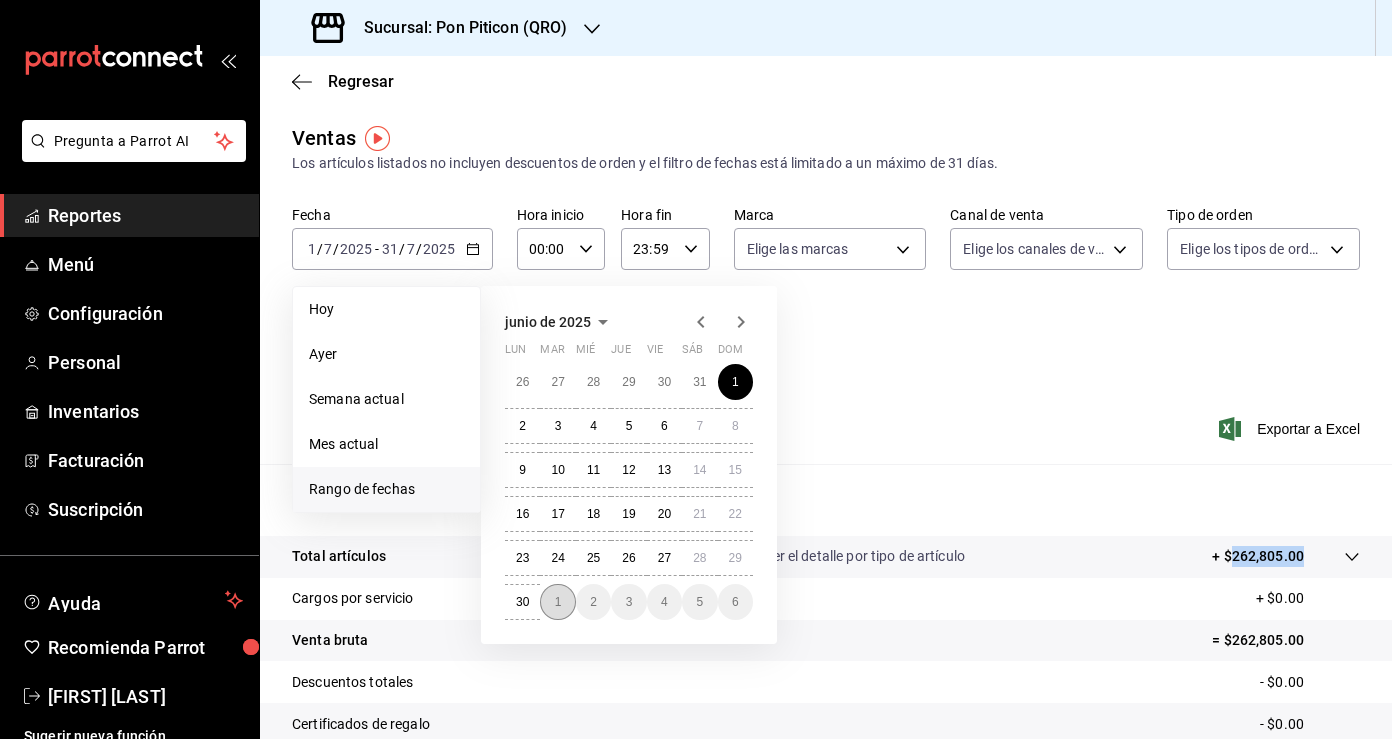 click on "1" at bounding box center (557, 602) 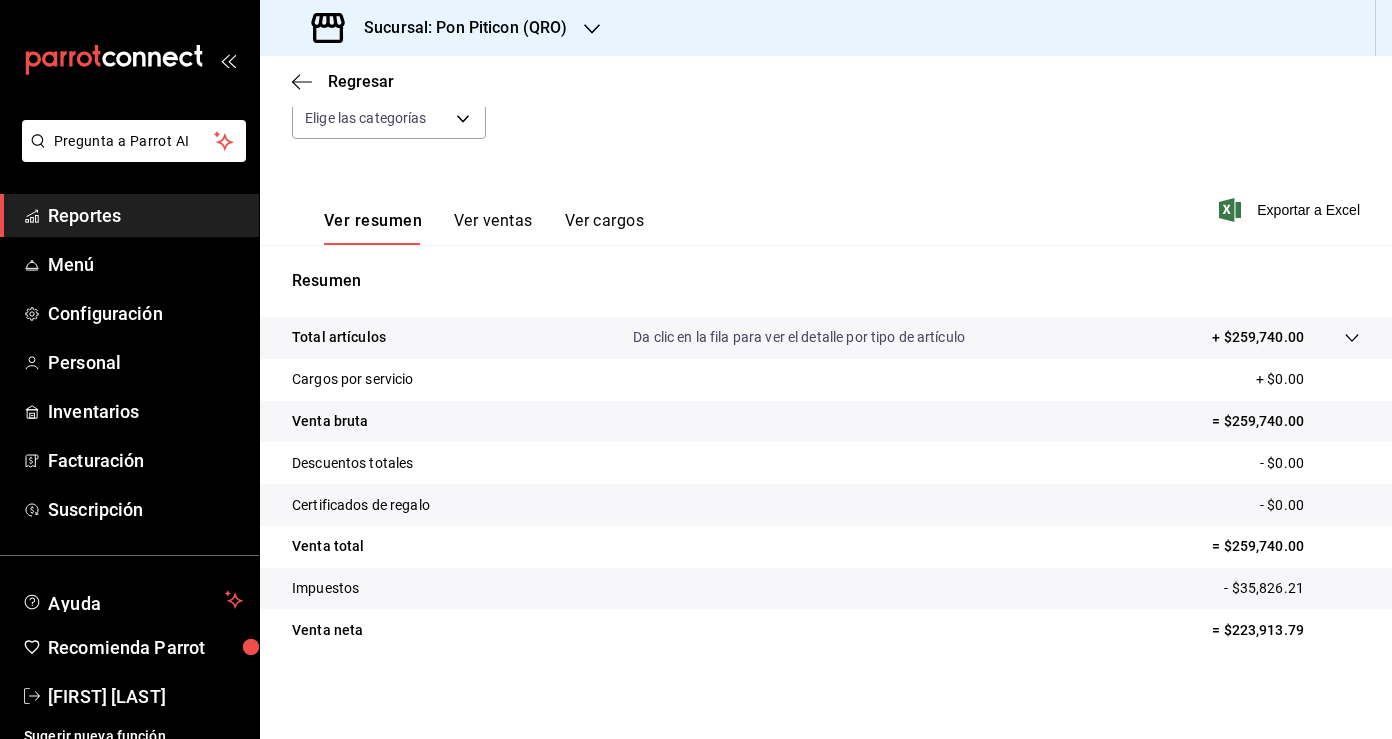 scroll, scrollTop: 0, scrollLeft: 0, axis: both 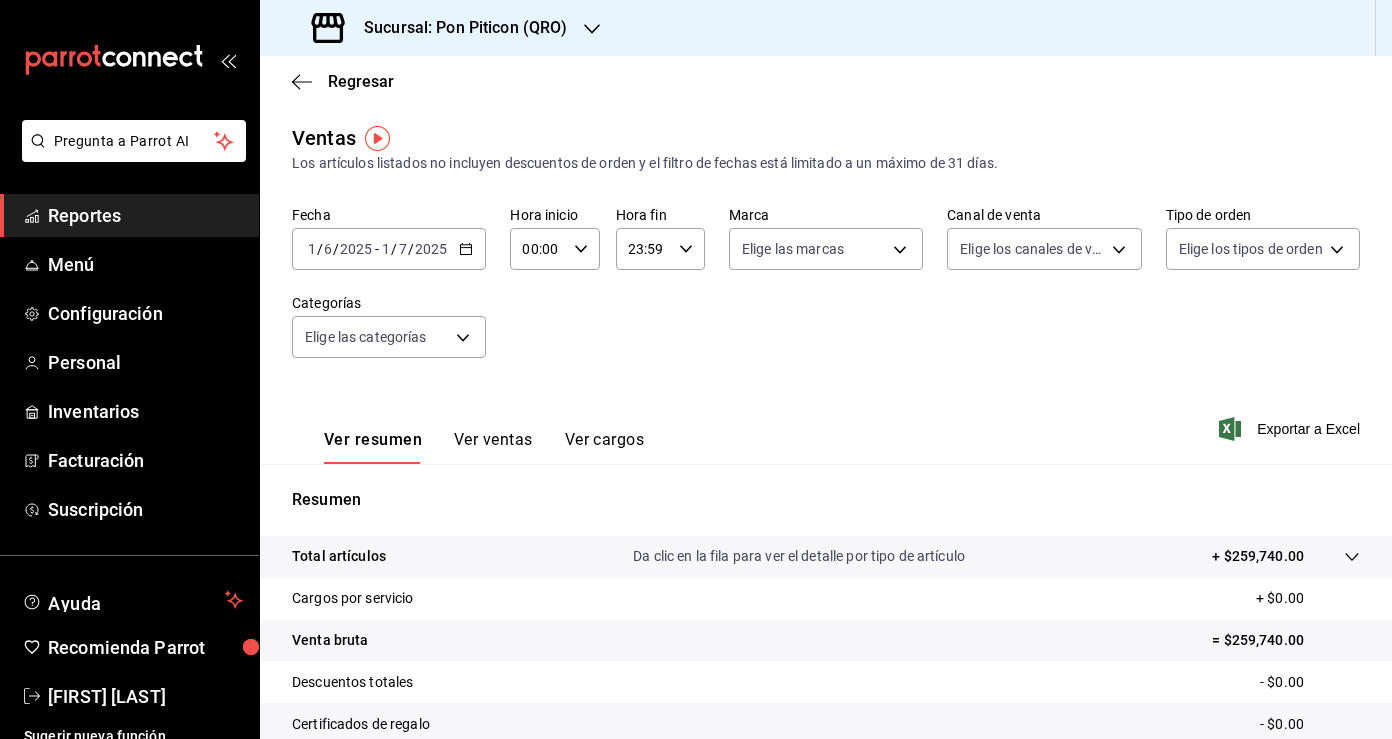 click on "[DATE] [NUMBER] / [NUMBER] / [DATE] - [DATE] [NUMBER] / [NUMBER] / [DATE]" at bounding box center (389, 249) 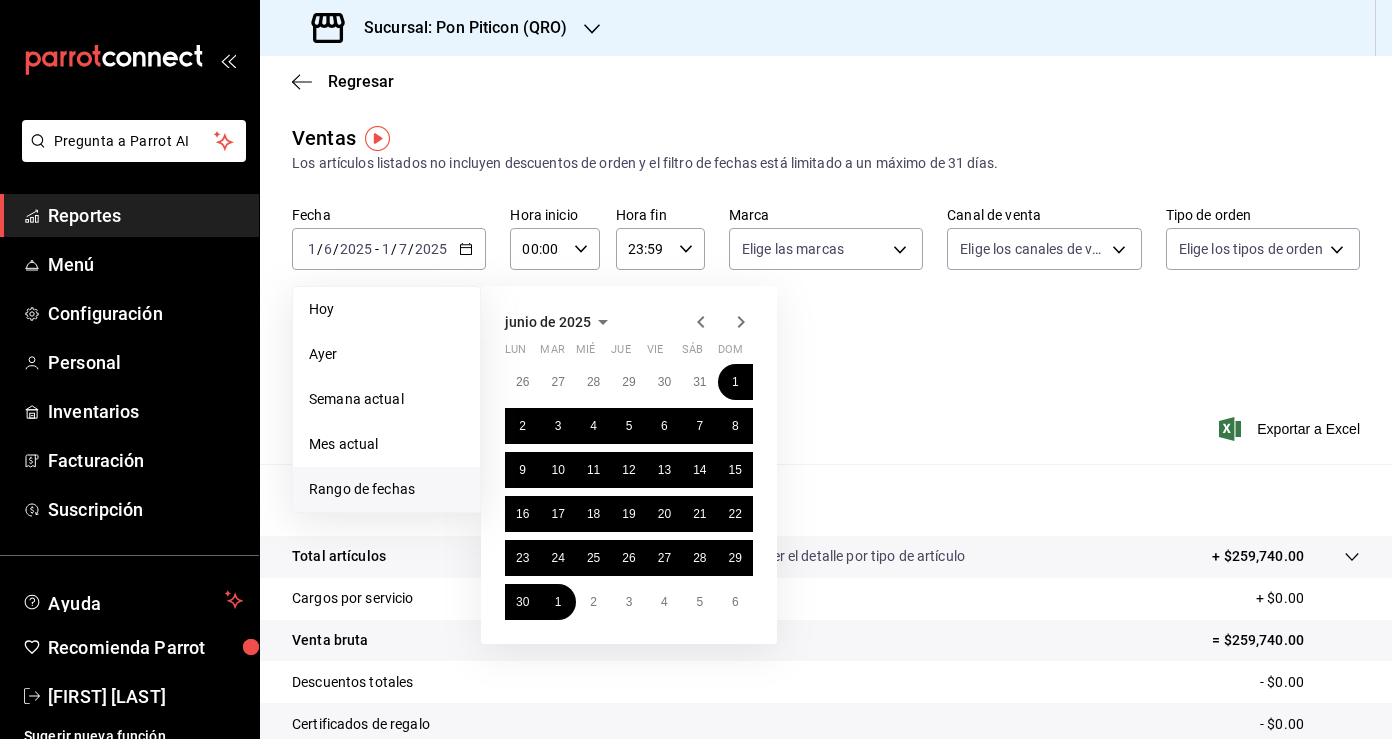 click 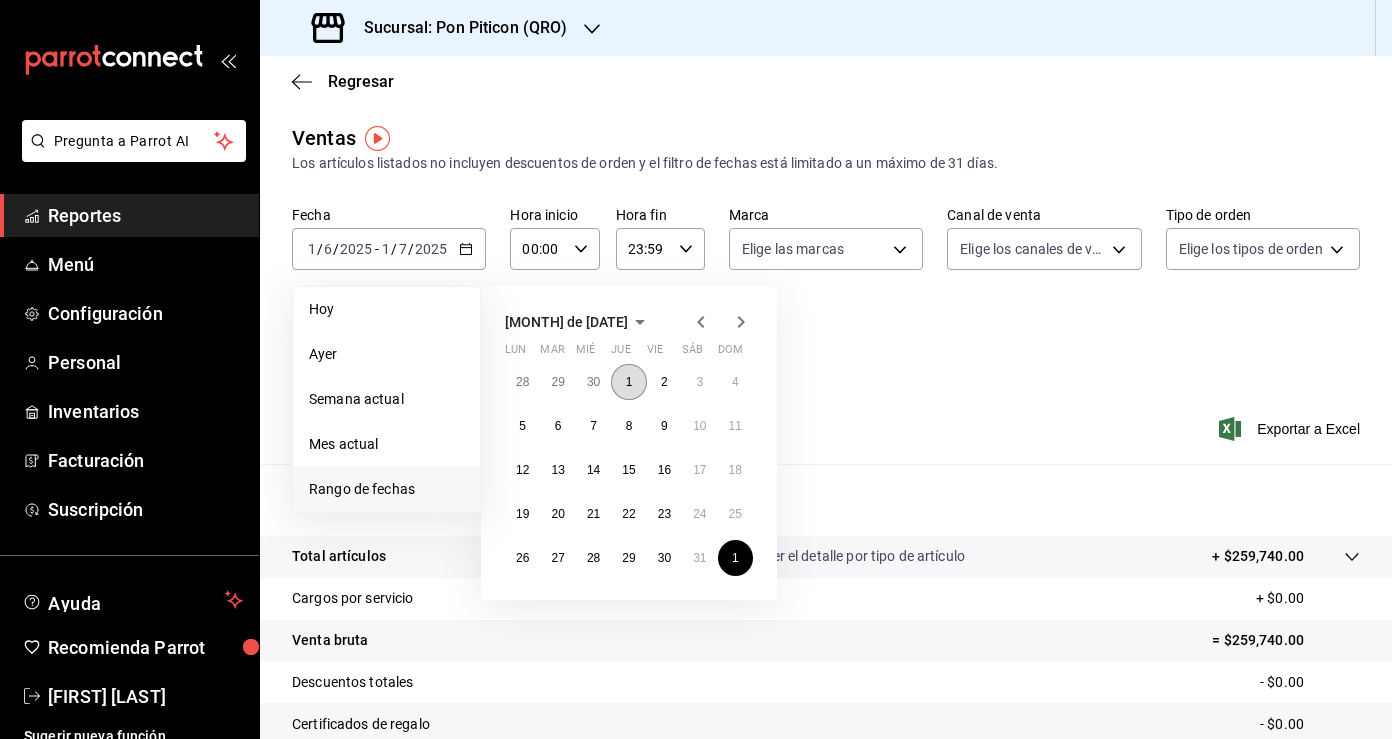 click on "1" at bounding box center (628, 382) 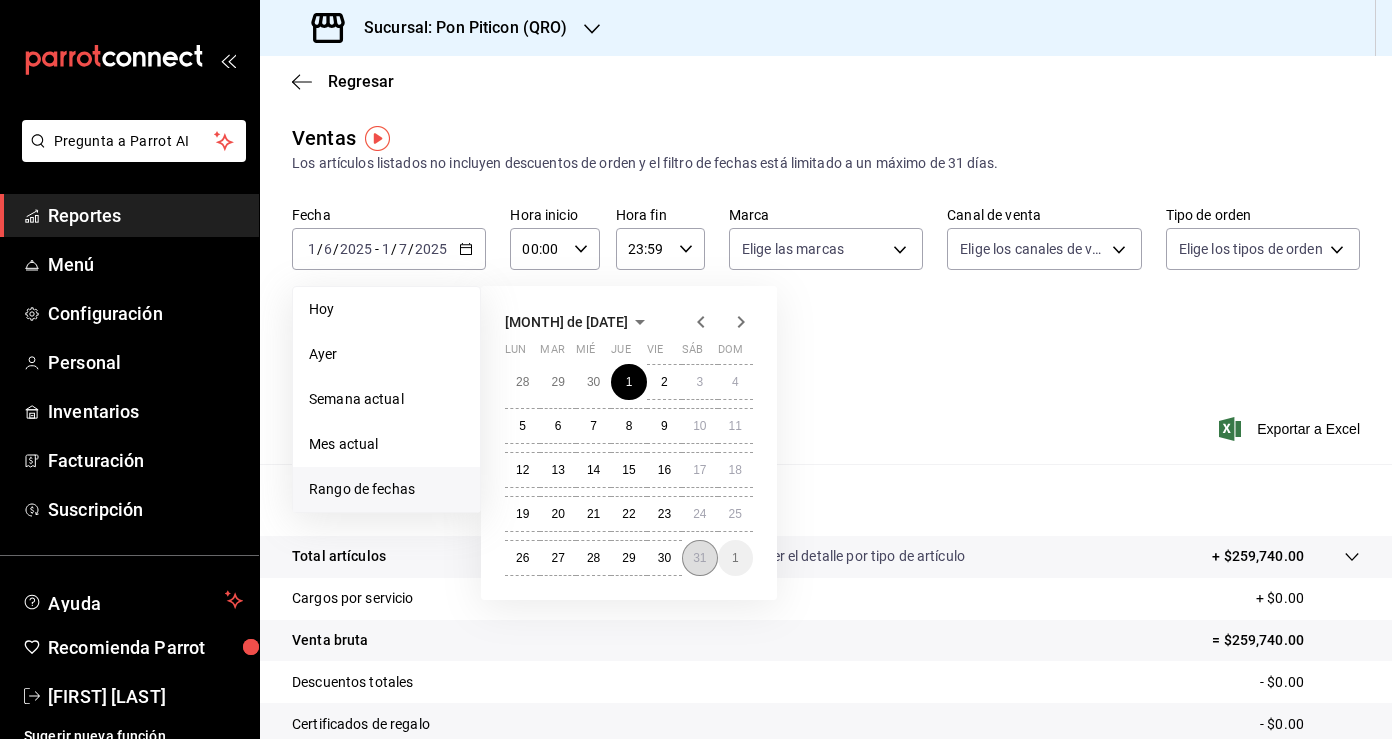 click on "31" at bounding box center [699, 558] 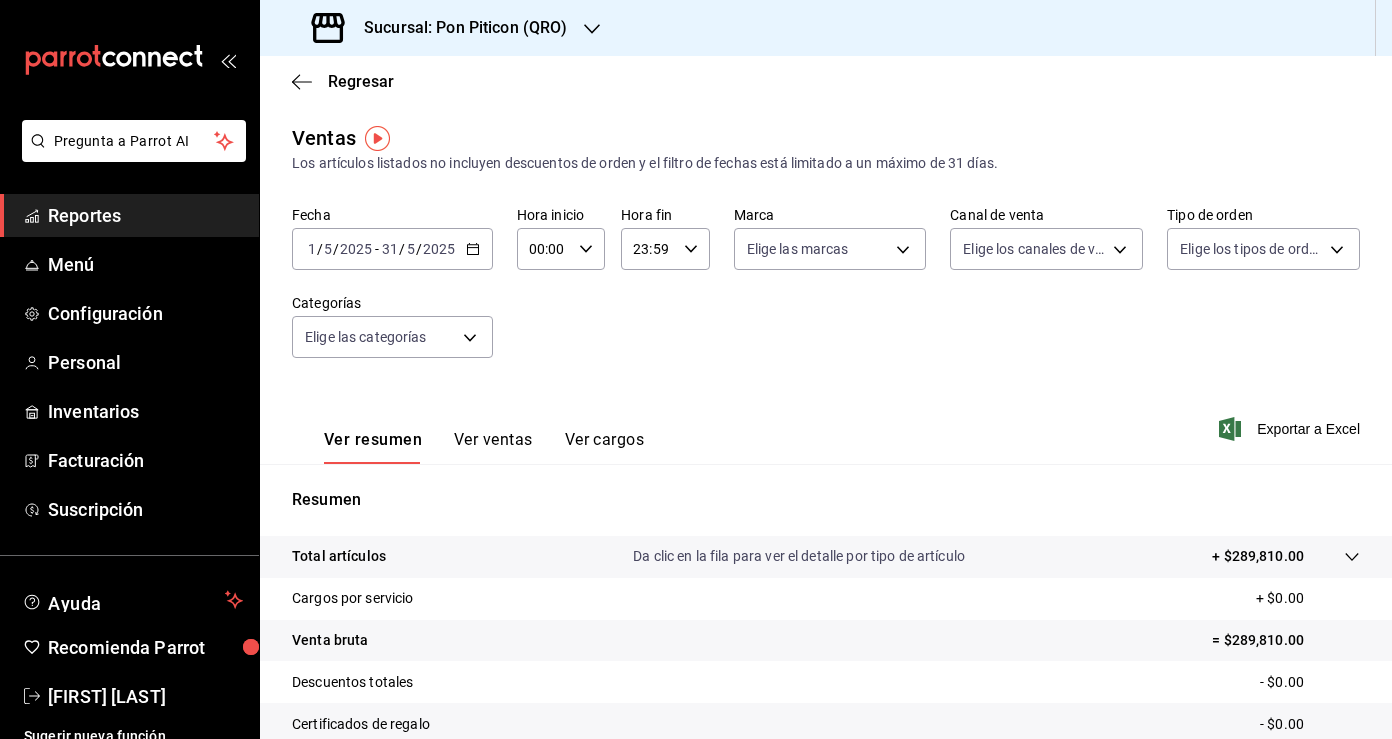 click on "Sucursal: Pon Piticon (QRO)" at bounding box center [442, 28] 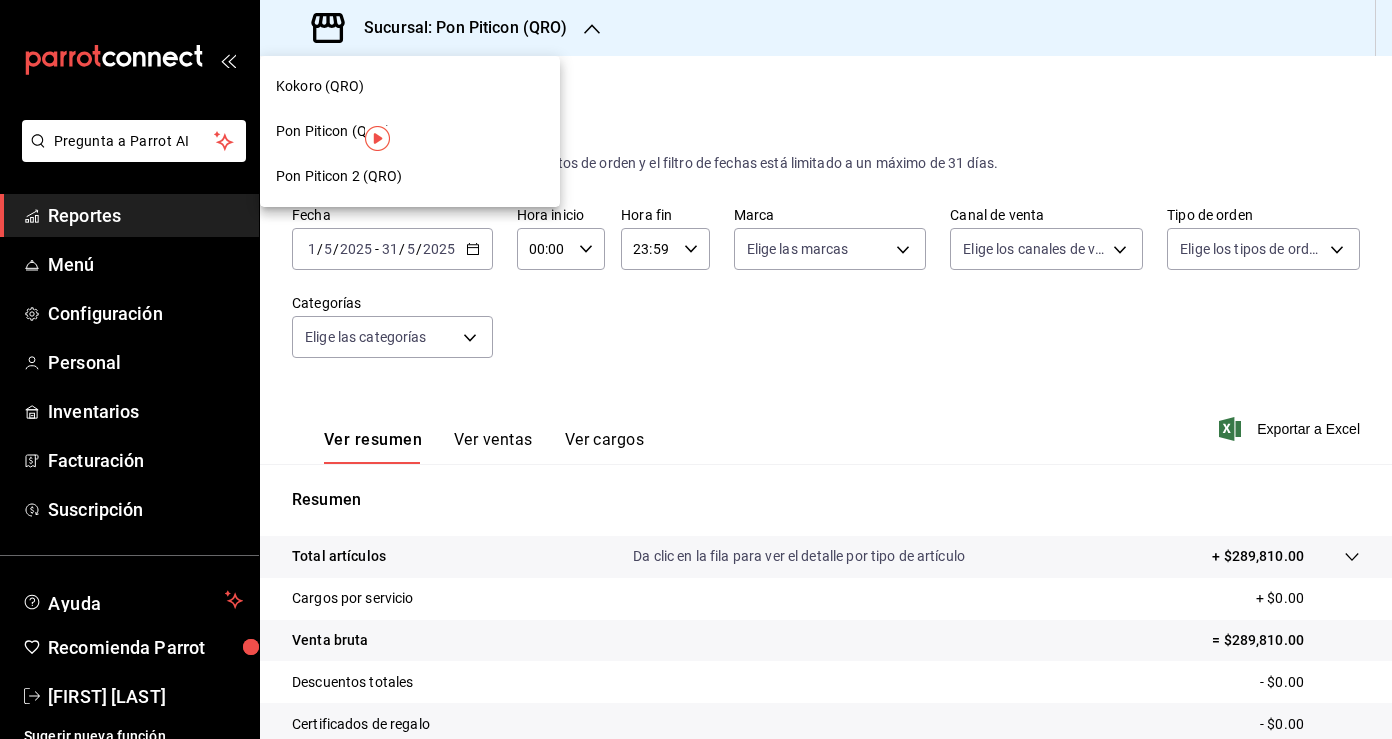 click on "Pon Piticon 2 (QRO)" at bounding box center (339, 176) 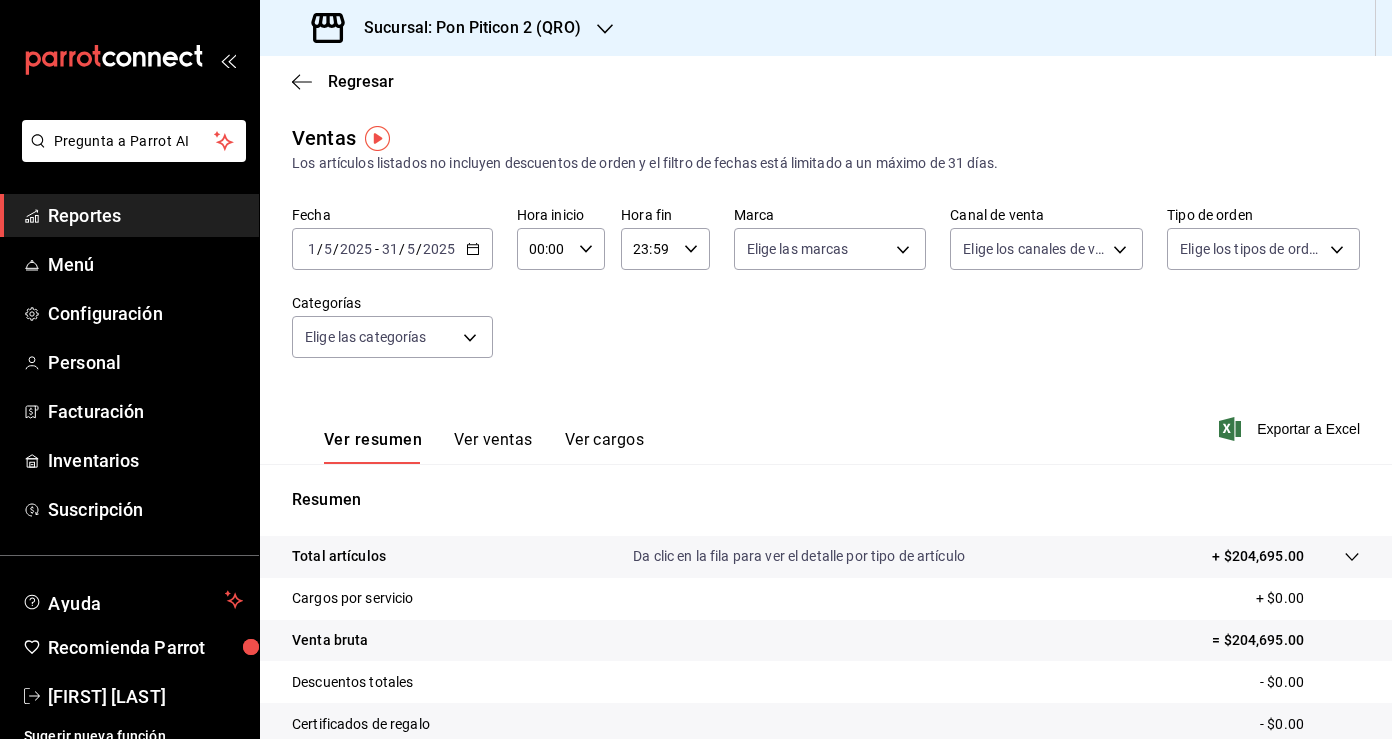 click on "[DATE] [NUMBER] / [NUMBER] / [DATE] - [DATE] [NUMBER] / [NUMBER] / [DATE]" at bounding box center [392, 249] 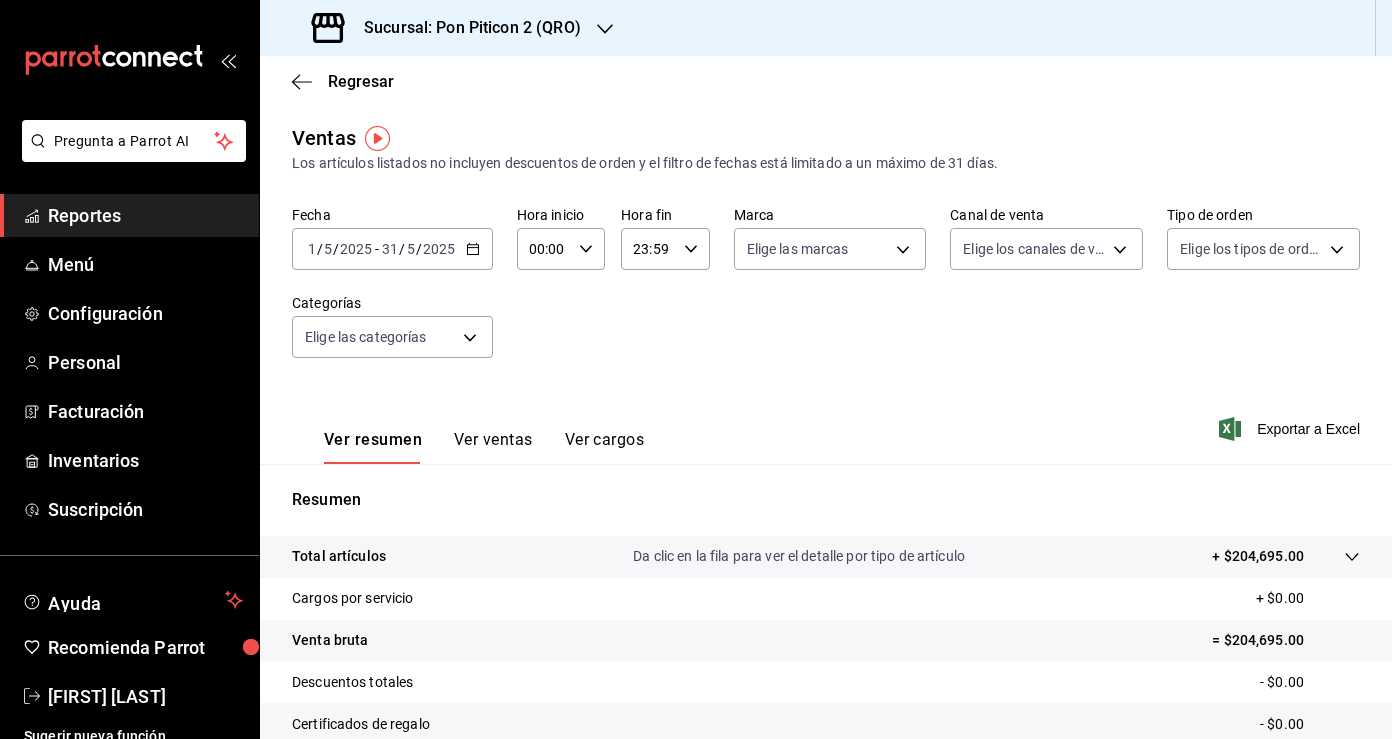 click on "Los artículos listados no incluyen descuentos de orden y el filtro de fechas está limitado a un máximo de 31 días." at bounding box center [826, 163] 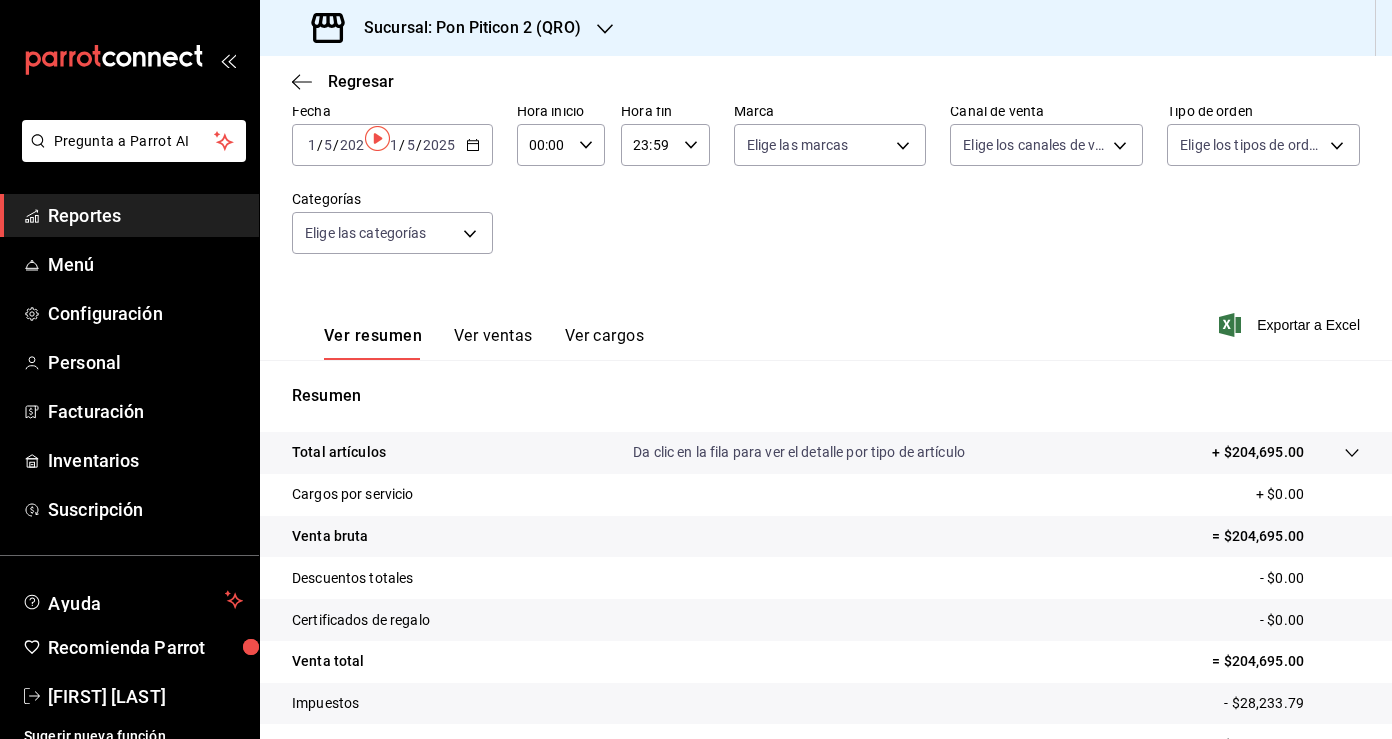 scroll, scrollTop: 0, scrollLeft: 0, axis: both 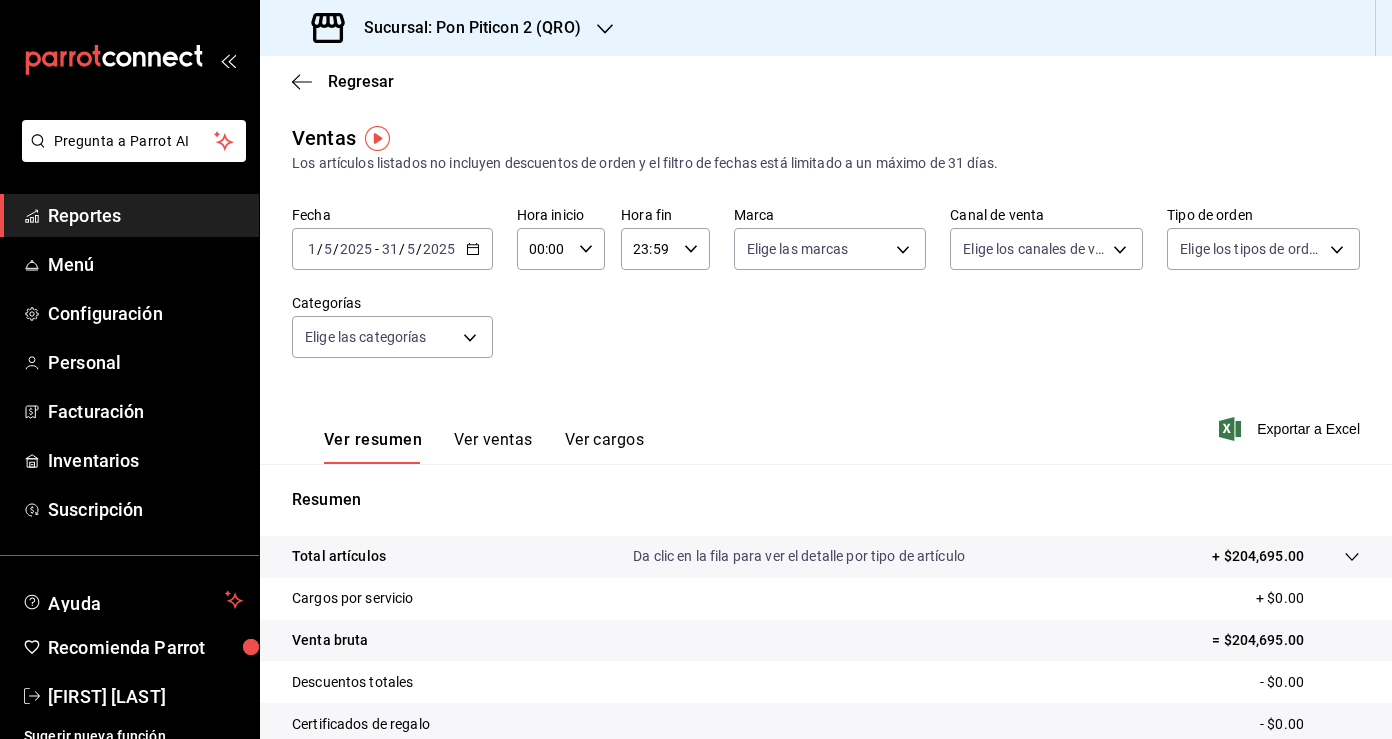 click on "[DATE] [NUMBER] / [NUMBER] / [DATE] - [DATE] [NUMBER] / [NUMBER] / [DATE]" at bounding box center [392, 249] 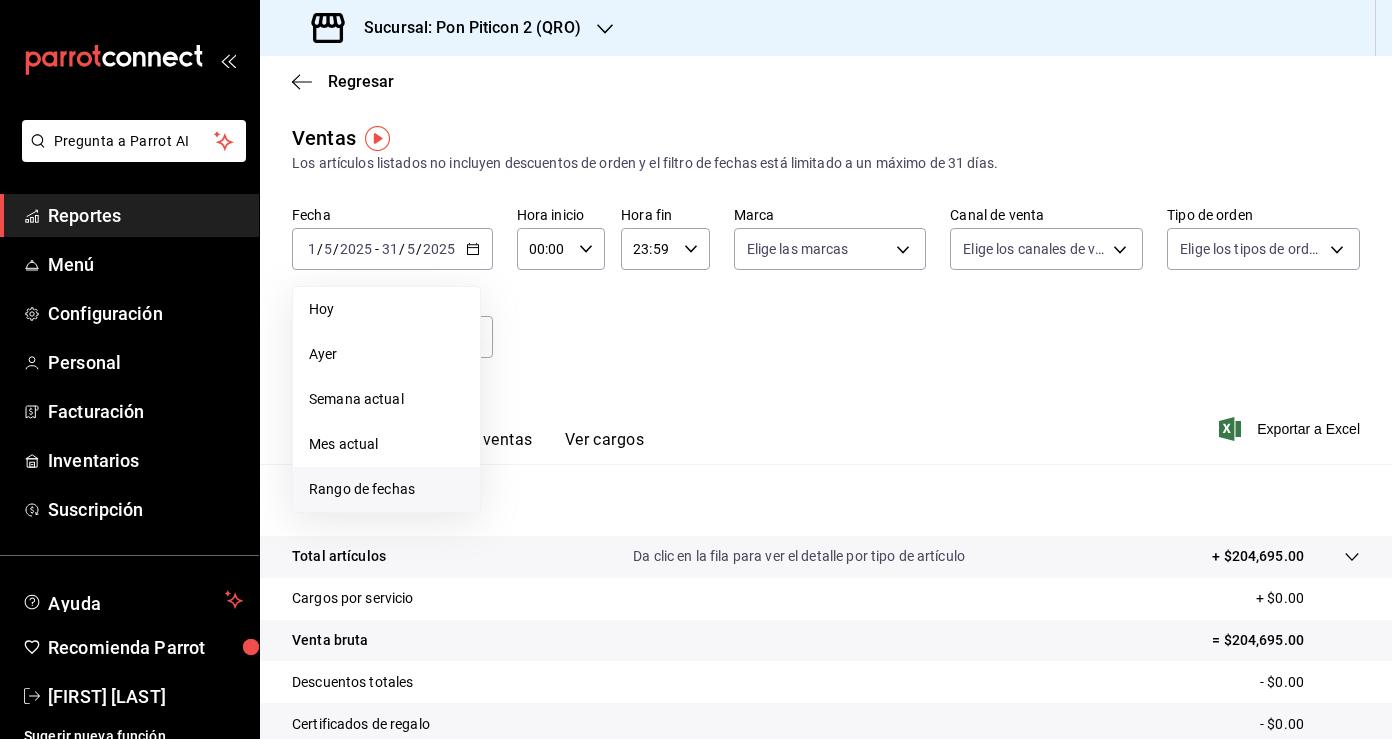 click on "Rango de fechas" at bounding box center [386, 489] 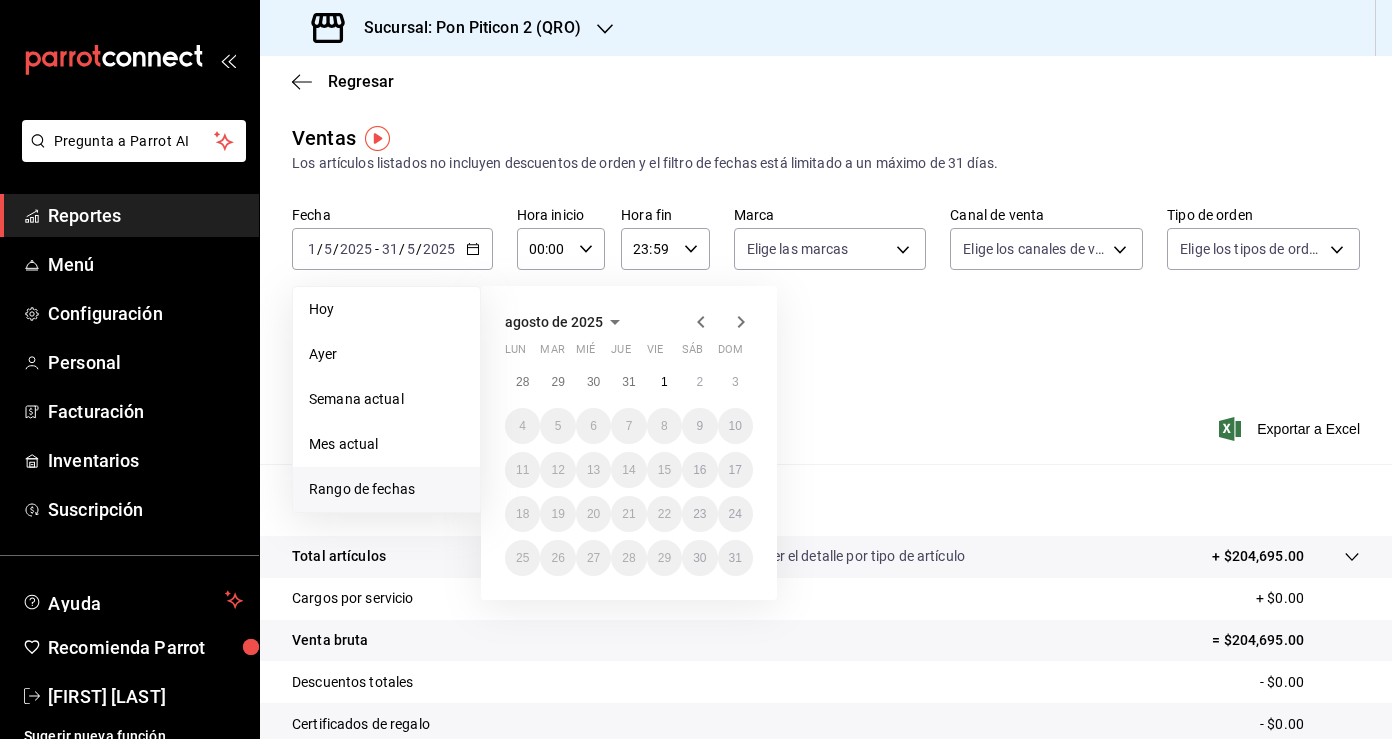 click 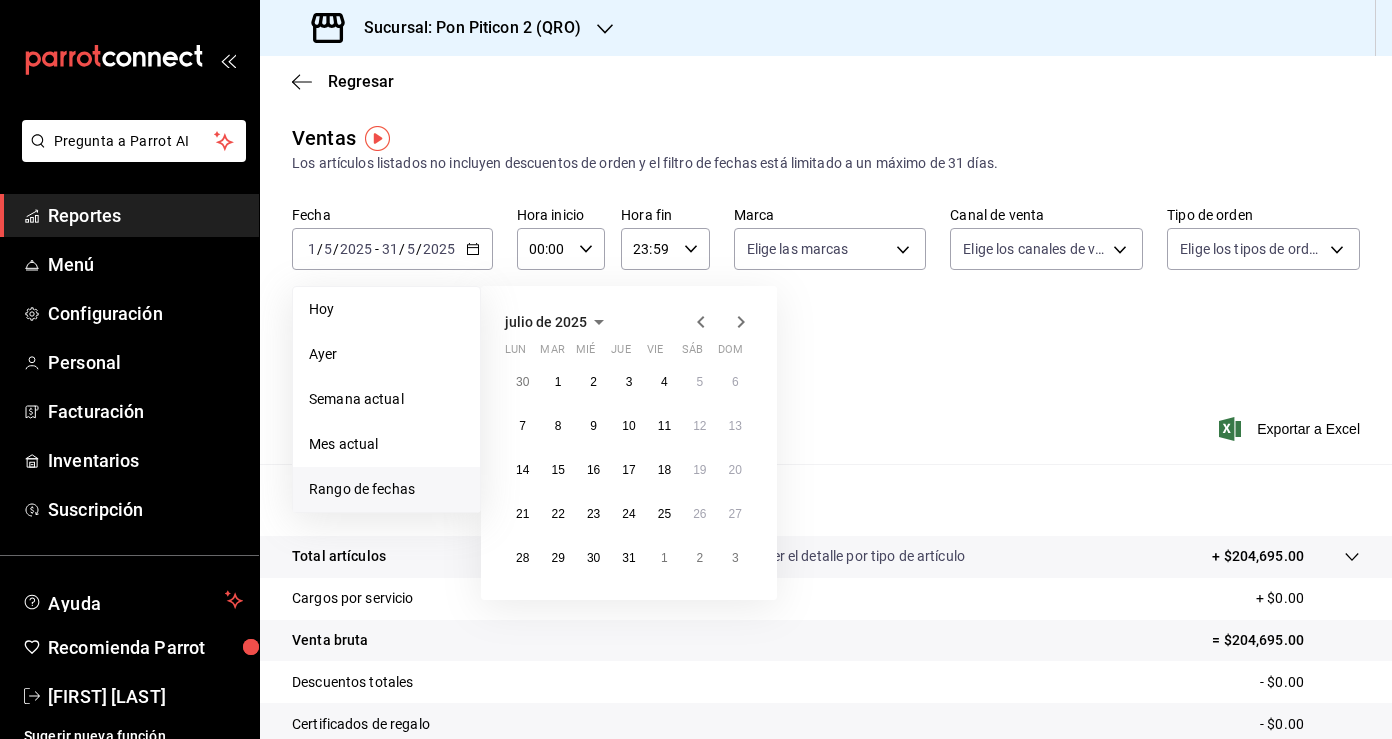 click 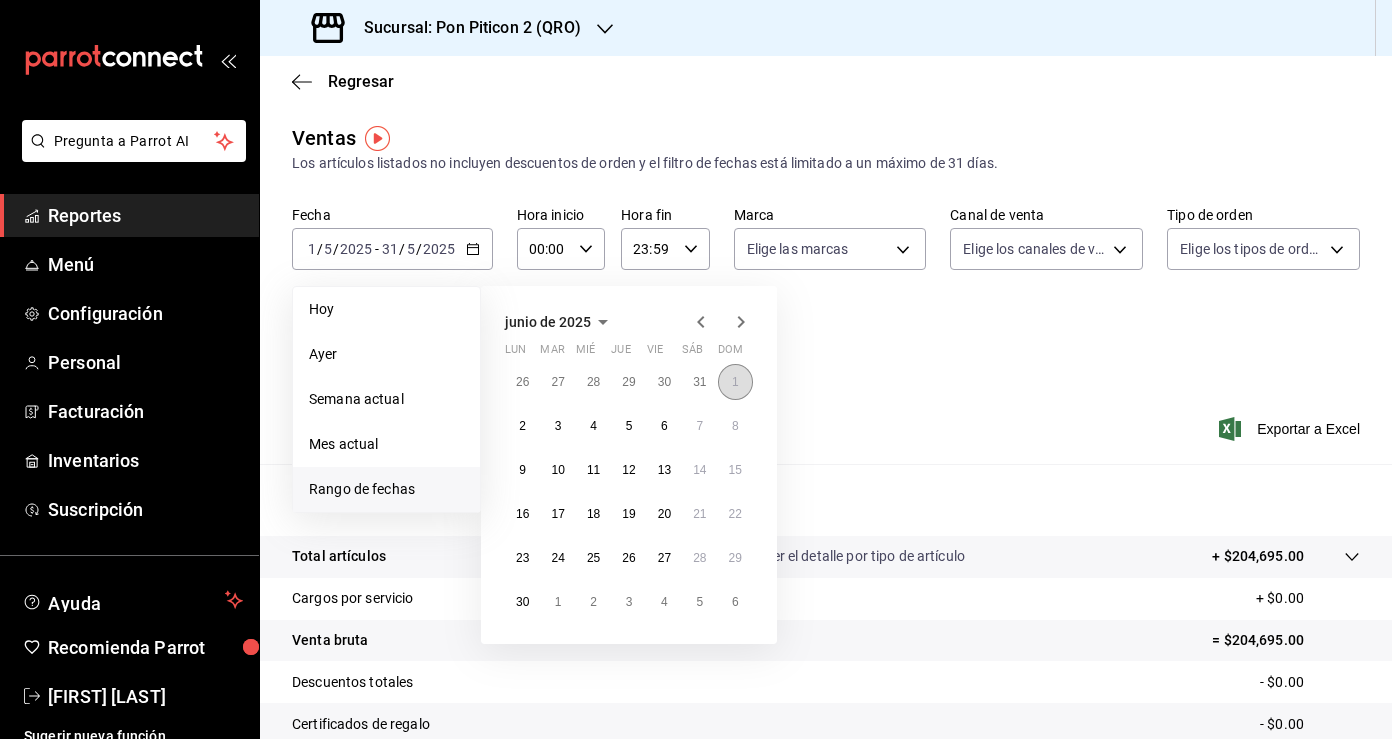 click on "1" at bounding box center [735, 382] 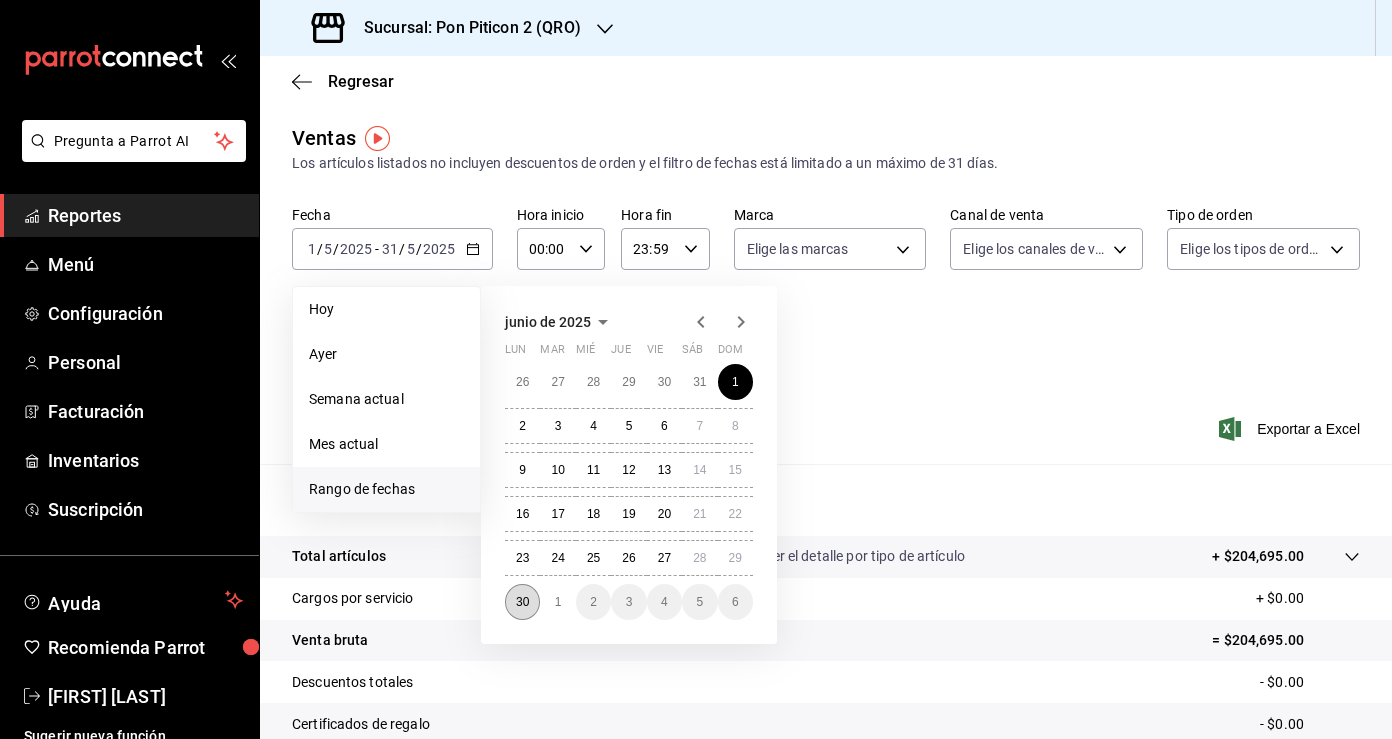 click on "30" at bounding box center (522, 602) 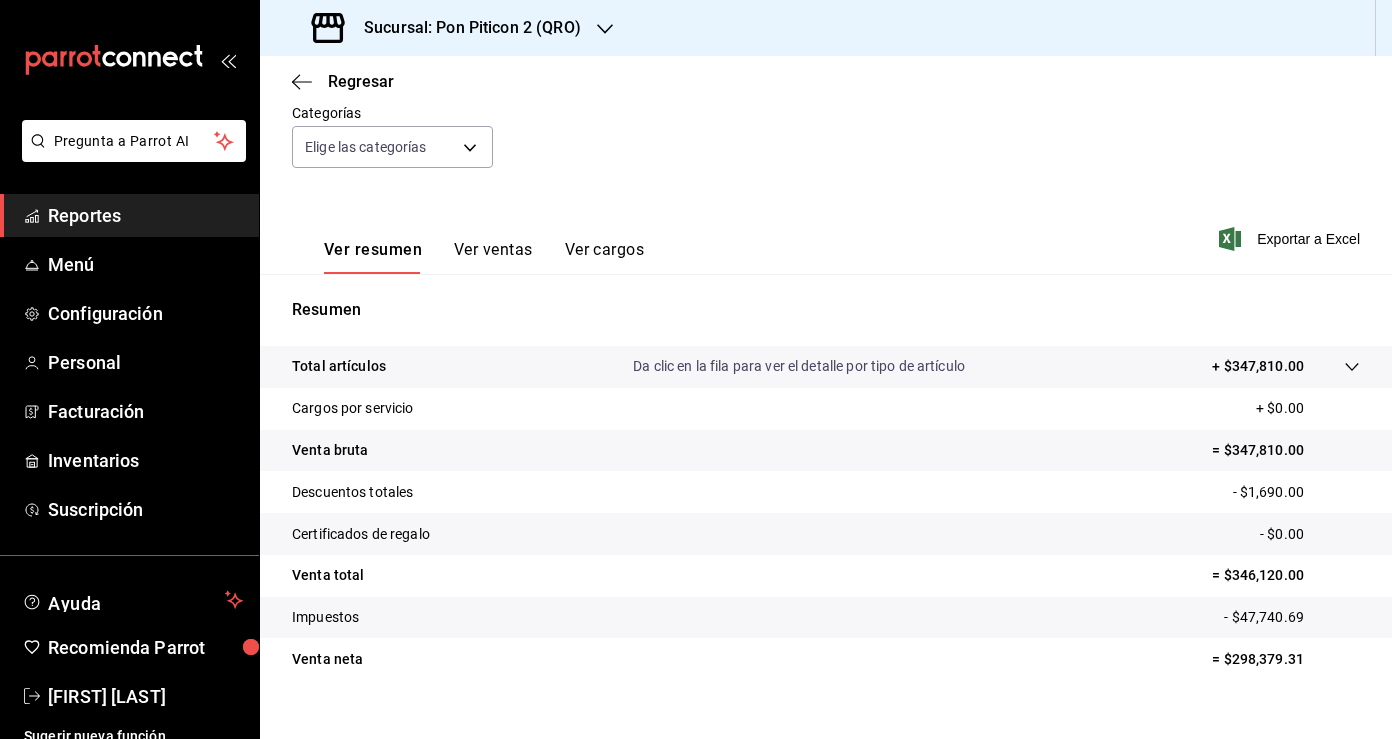 scroll, scrollTop: 193, scrollLeft: 0, axis: vertical 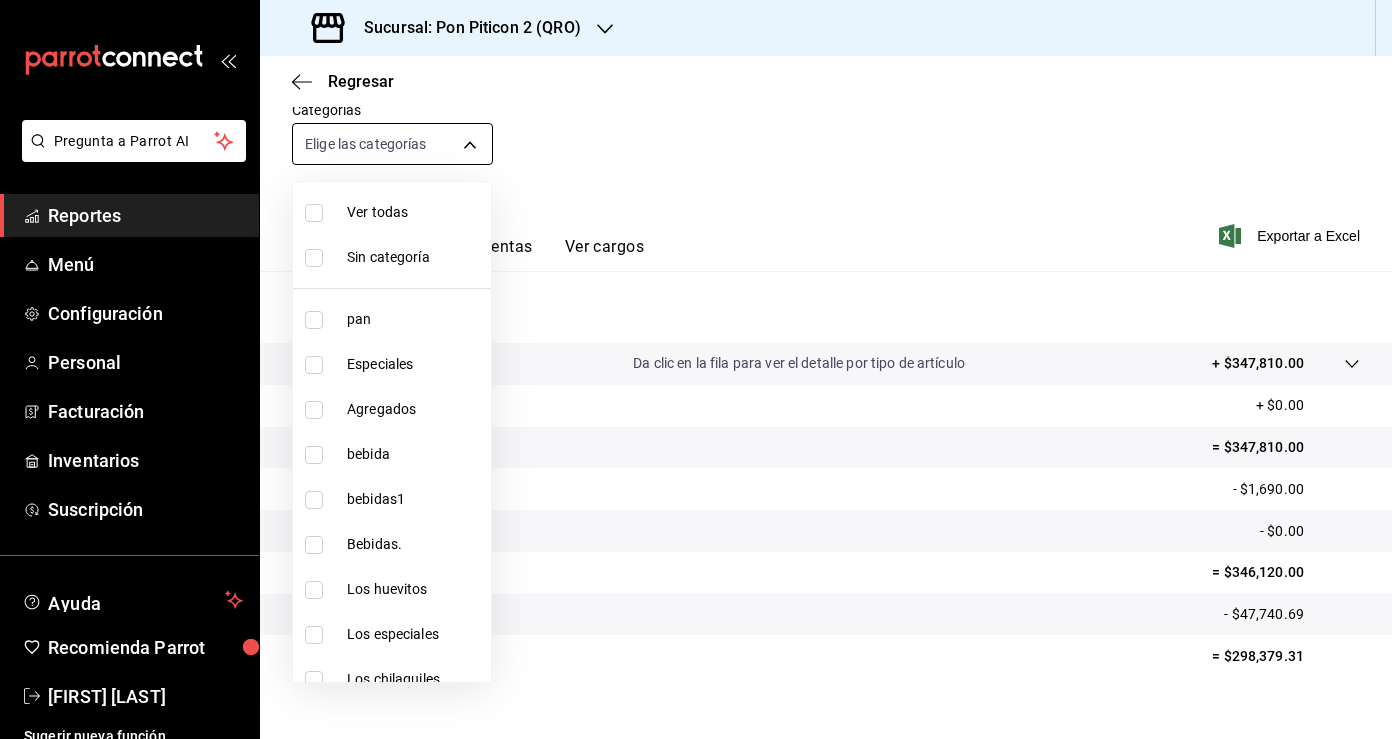 click on "Pregunta a Parrot AI Reportes   Menú   Configuración   Personal   Facturación   Inventarios   Suscripción   Ayuda Recomienda Parrot   [FIRST] [LAST]   Sugerir nueva función   Sucursal: Pon Piticon 2 (QRO) Regresar Ventas Los artículos listados no incluyen descuentos de orden y el filtro de fechas está limitado a un máximo de 31 días. Fecha [DATE] [NUMBER] / [NUMBER] / [DATE] - [DATE] [NUMBER] / [NUMBER] / [DATE] Hora inicio 00:00 Hora inicio Hora fin 23:59 Hora fin Marca Elige las marcas Canal de venta Elige los canales de venta Tipo de orden Elige los tipos de orden Categorías Elige las categorías Ver resumen Ver ventas Ver cargos Exportar a Excel Resumen Total artículos Da clic en la fila para ver el detalle por tipo de artículo + $347,810.00 Cargos por servicio + $0.00 Venta bruta = $347,810.00 Descuentos totales - $1,690.00 Certificados de regalo - $0.00 Venta total = $346,120.00 Impuestos - $47,740.69 Venta neta = $298,379.31 GANA 1 MES GRATIS EN TU SUSCRIPCIÓN AQUÍ Ver video tutorial Ir a video Reportes" at bounding box center [696, 369] 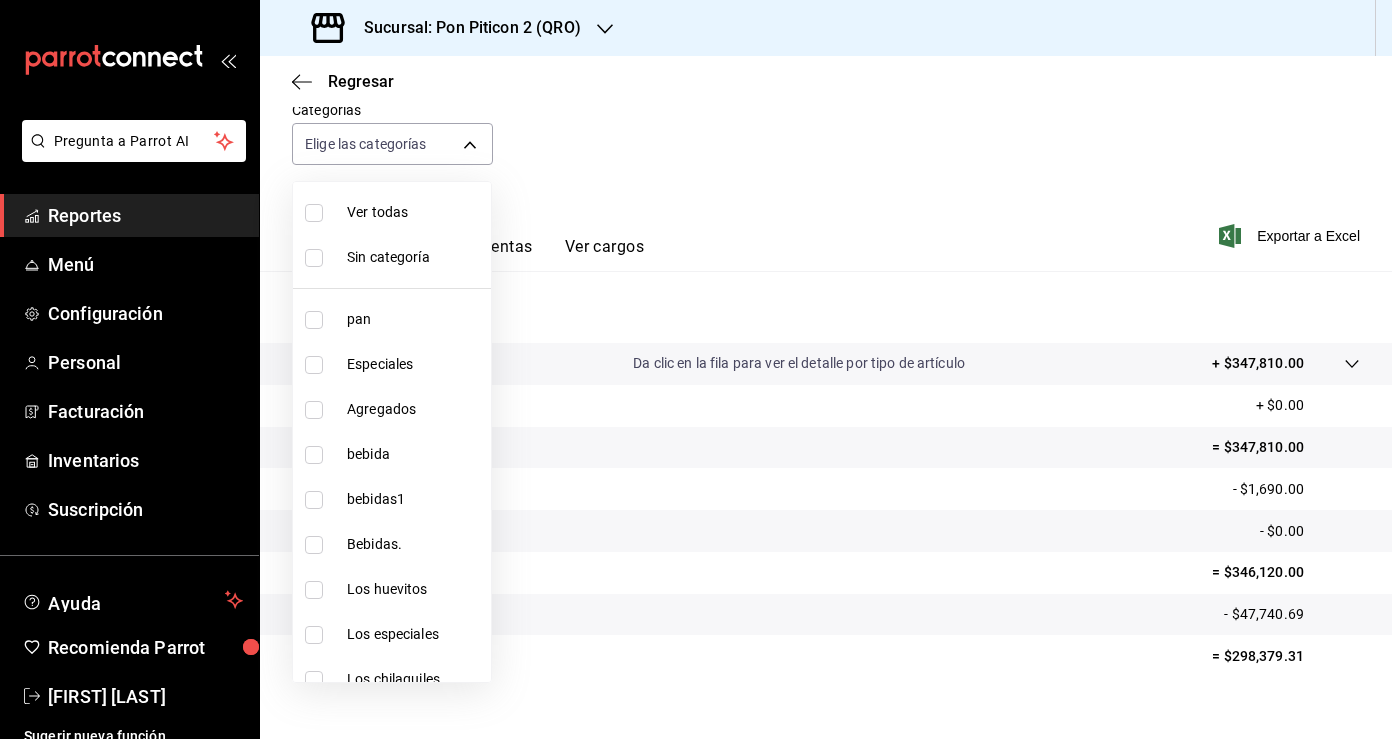 click at bounding box center [696, 369] 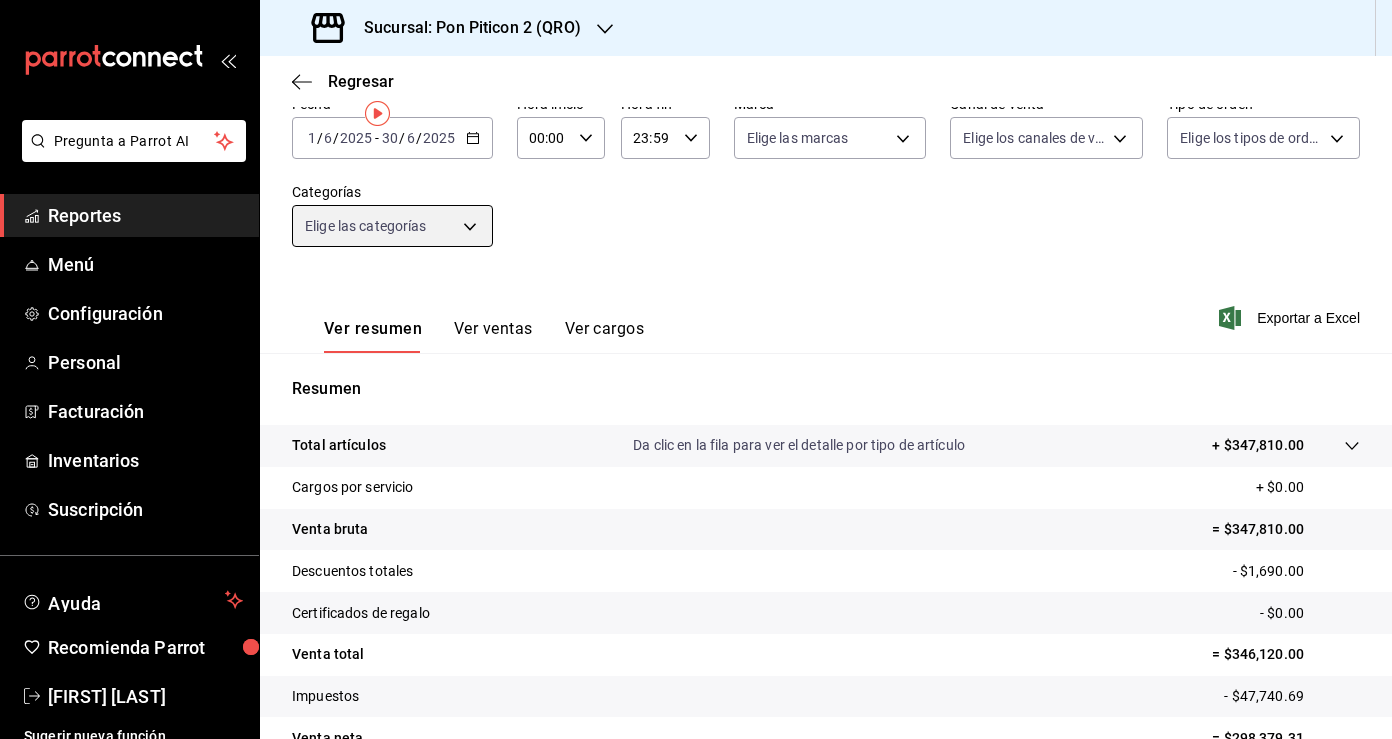 scroll, scrollTop: 0, scrollLeft: 0, axis: both 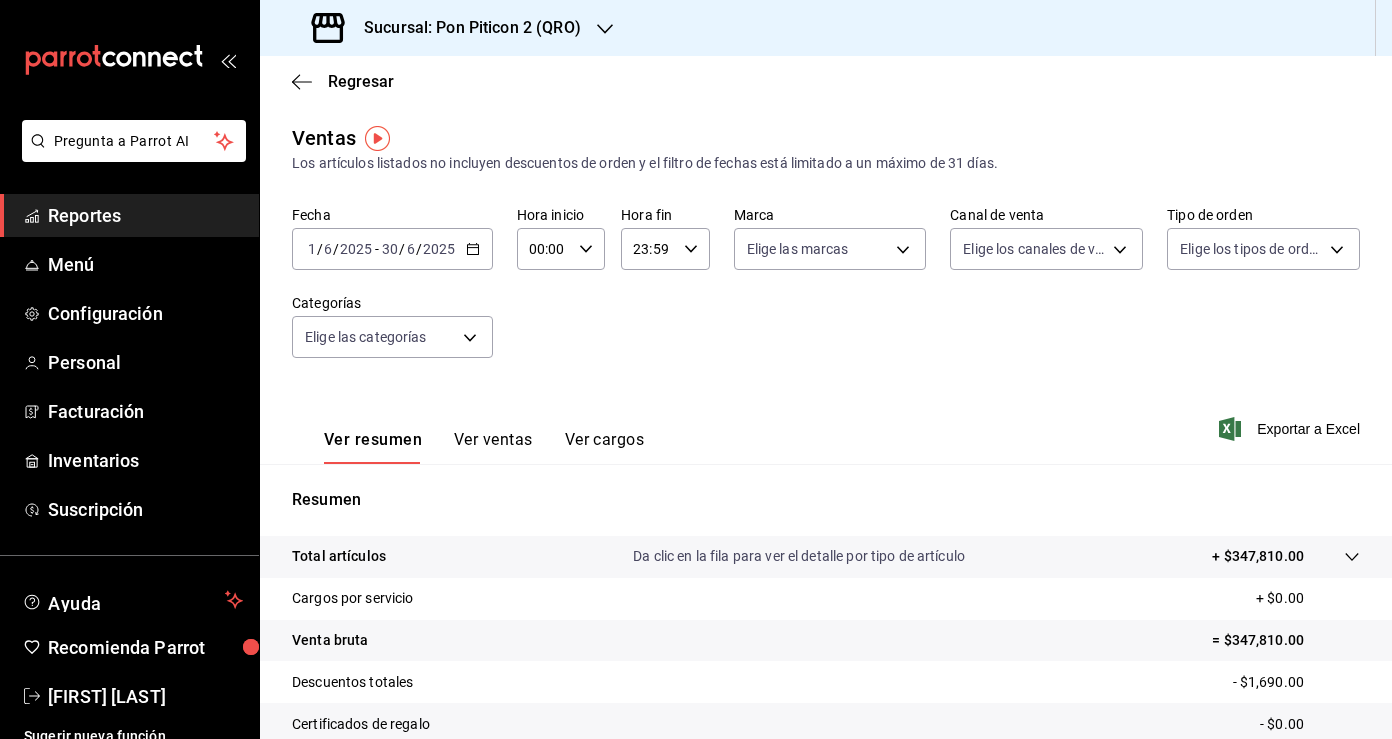 click 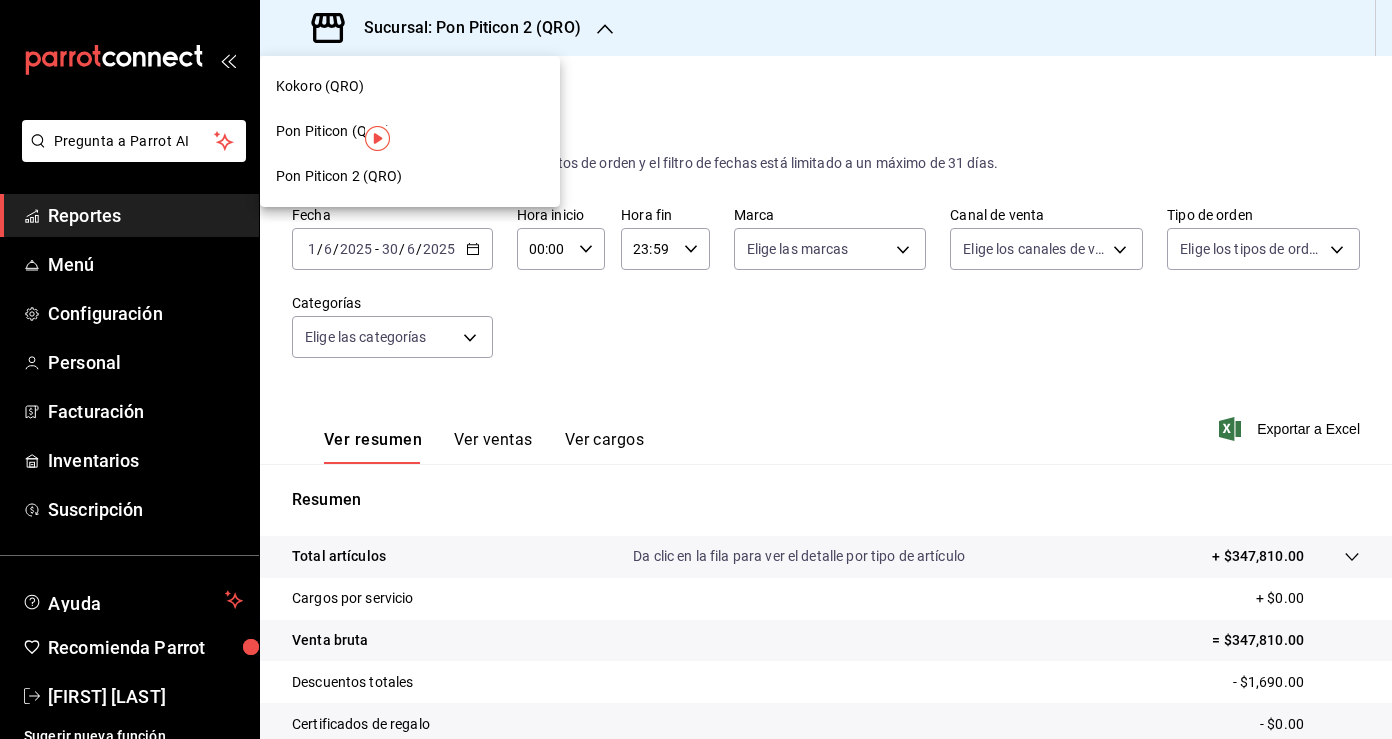 click at bounding box center [696, 369] 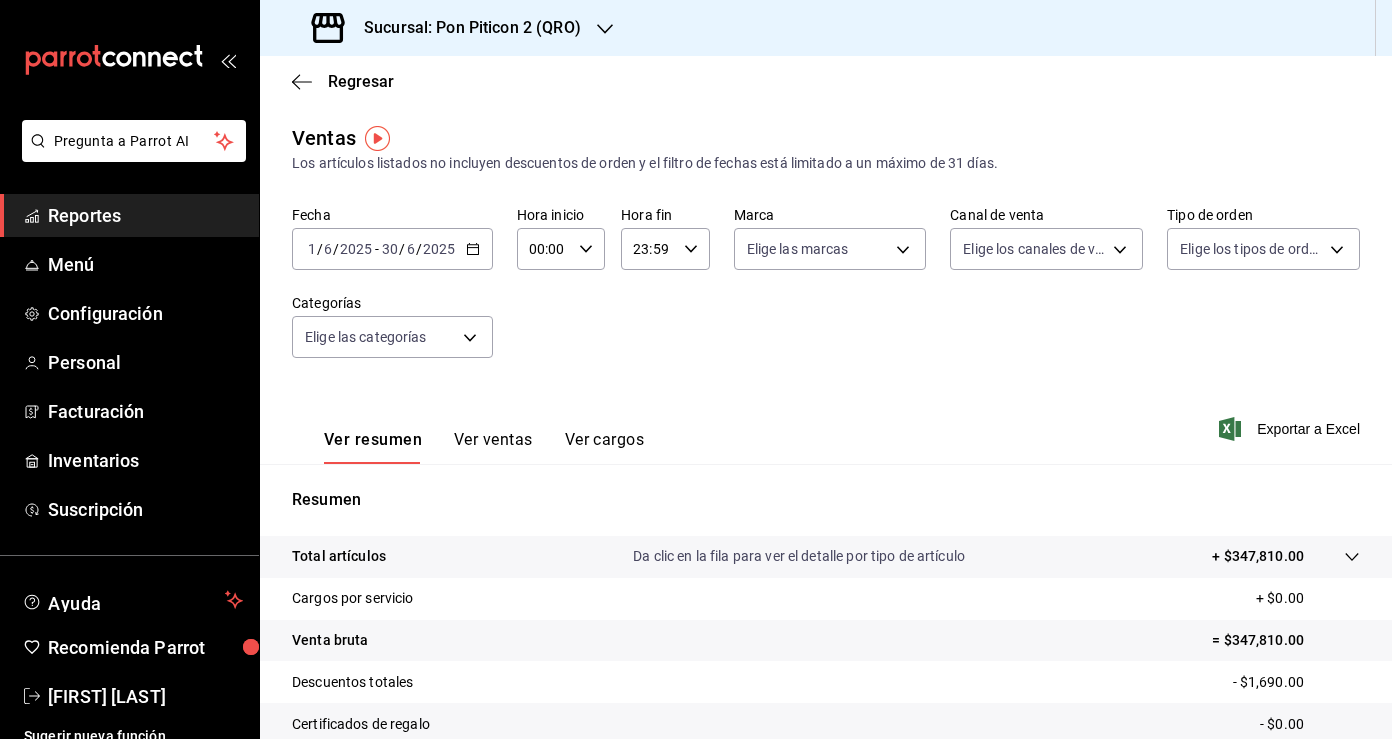 click on "[DATE] [NUMBER] / [NUMBER] / [DATE] - [DATE] [NUMBER] / [NUMBER] / [DATE]" at bounding box center [392, 249] 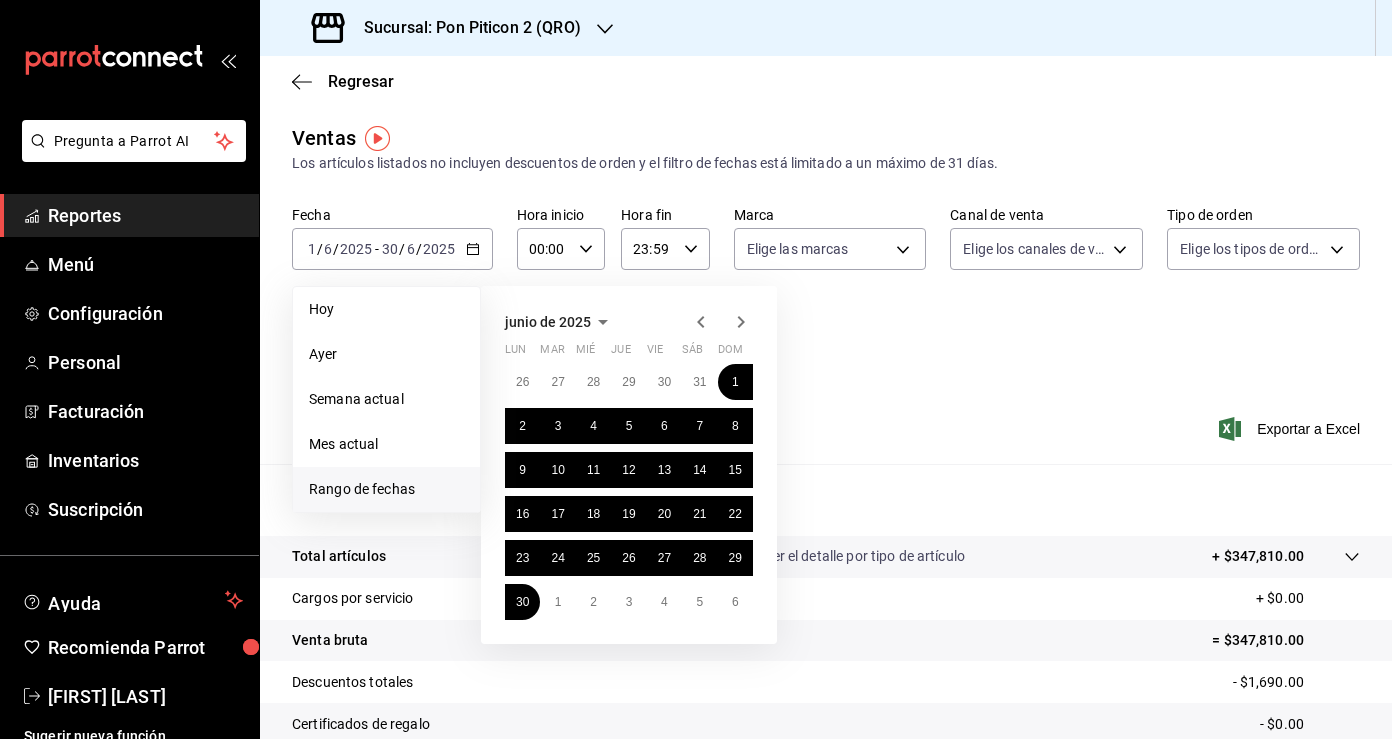 click 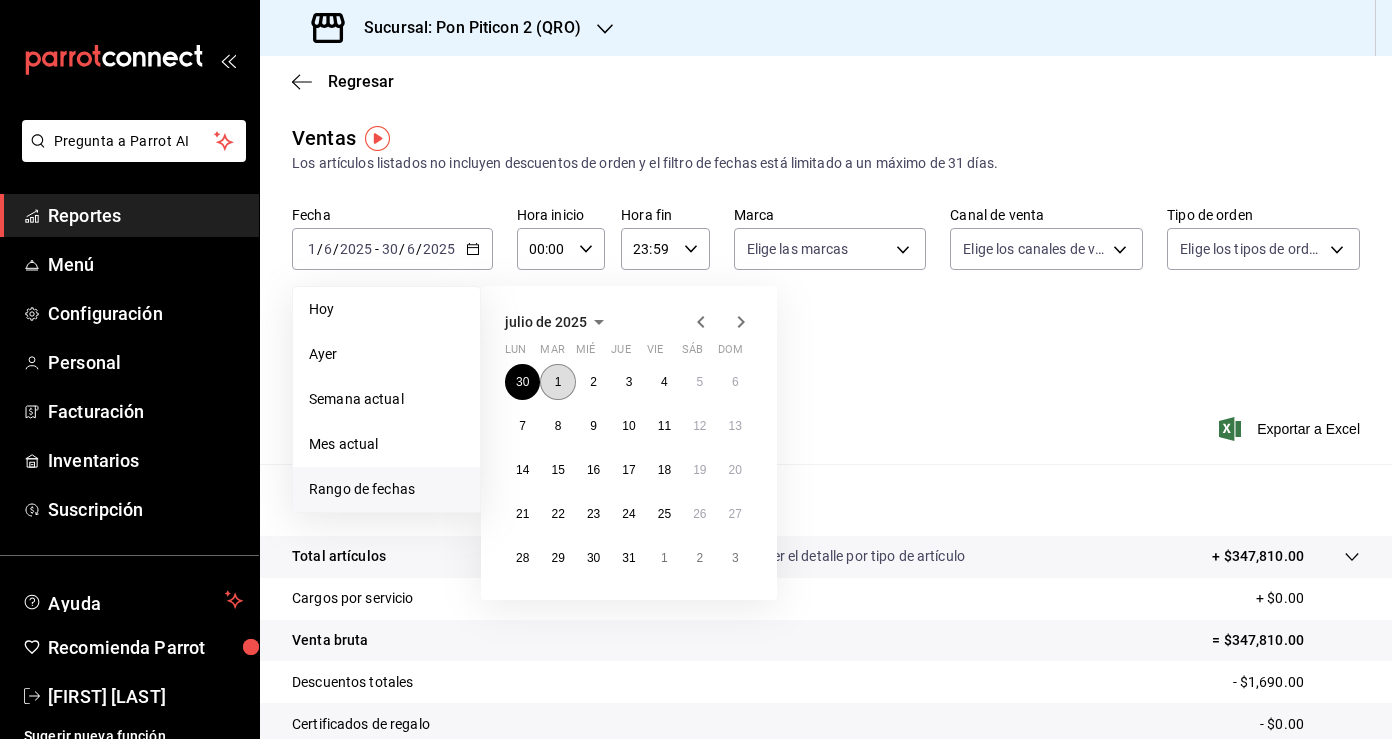click on "1" at bounding box center [558, 382] 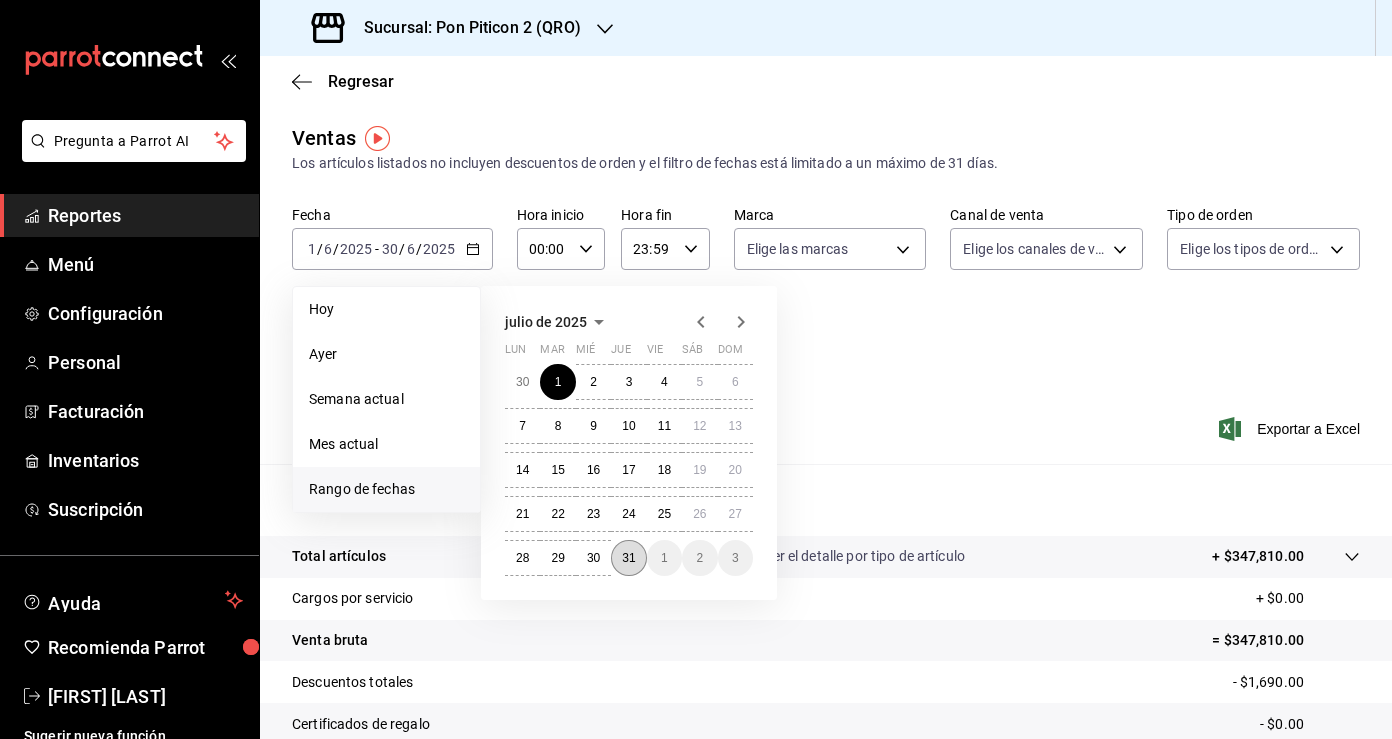 click on "31" at bounding box center (628, 558) 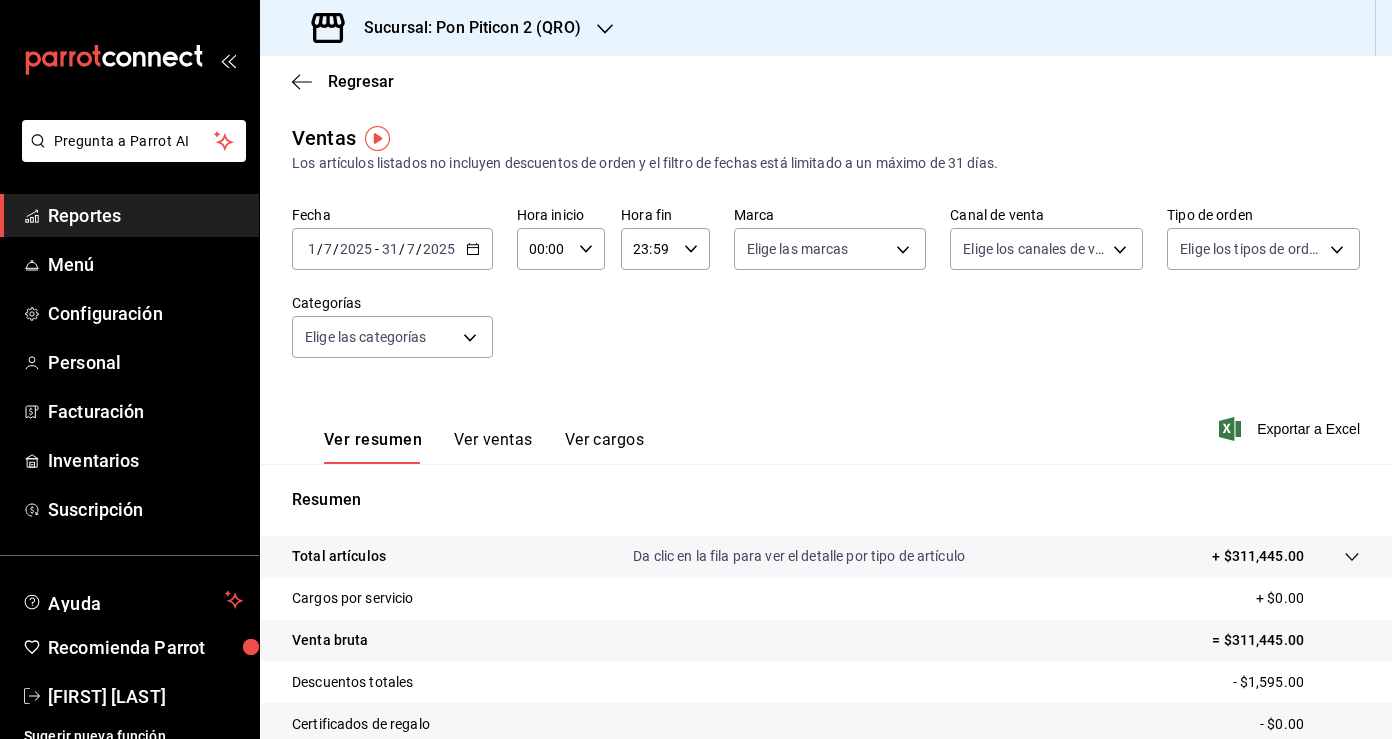 scroll, scrollTop: 219, scrollLeft: 0, axis: vertical 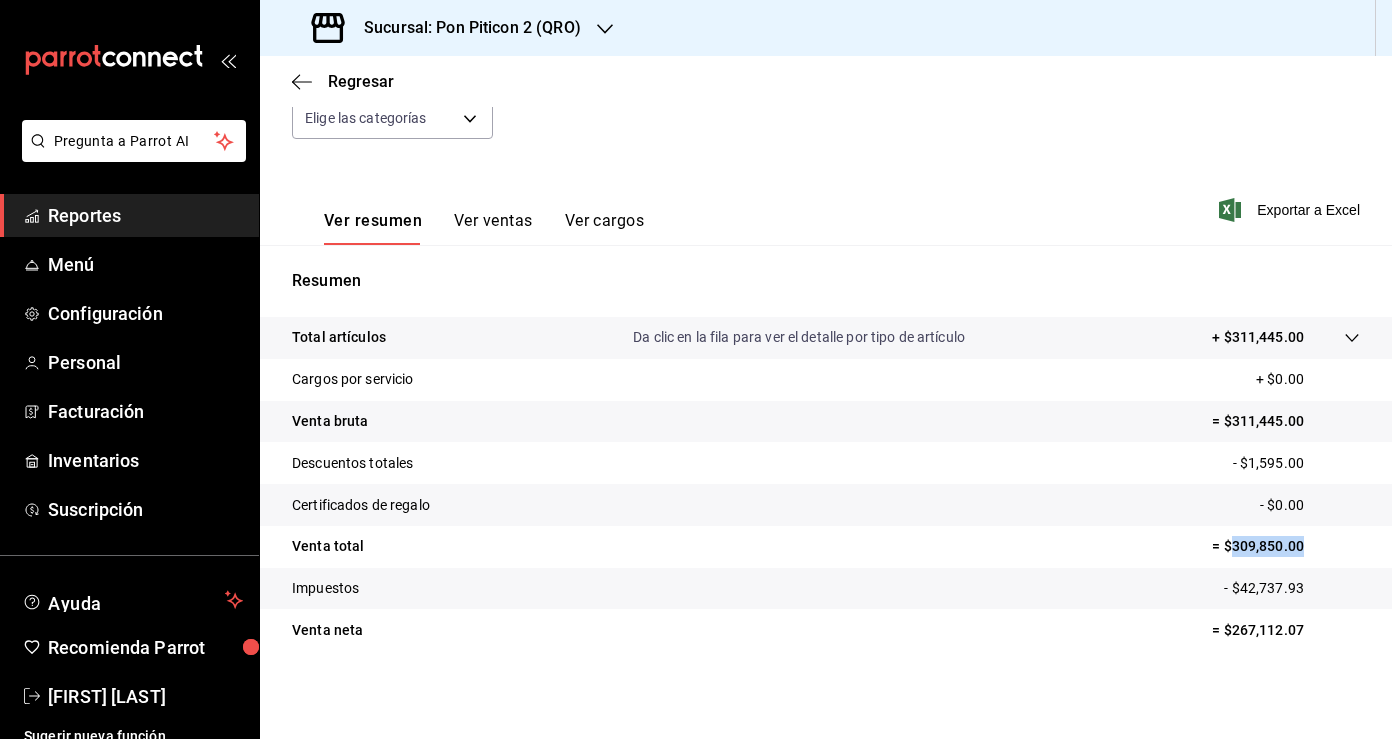 drag, startPoint x: 1317, startPoint y: 545, endPoint x: 1229, endPoint y: 541, distance: 88.09086 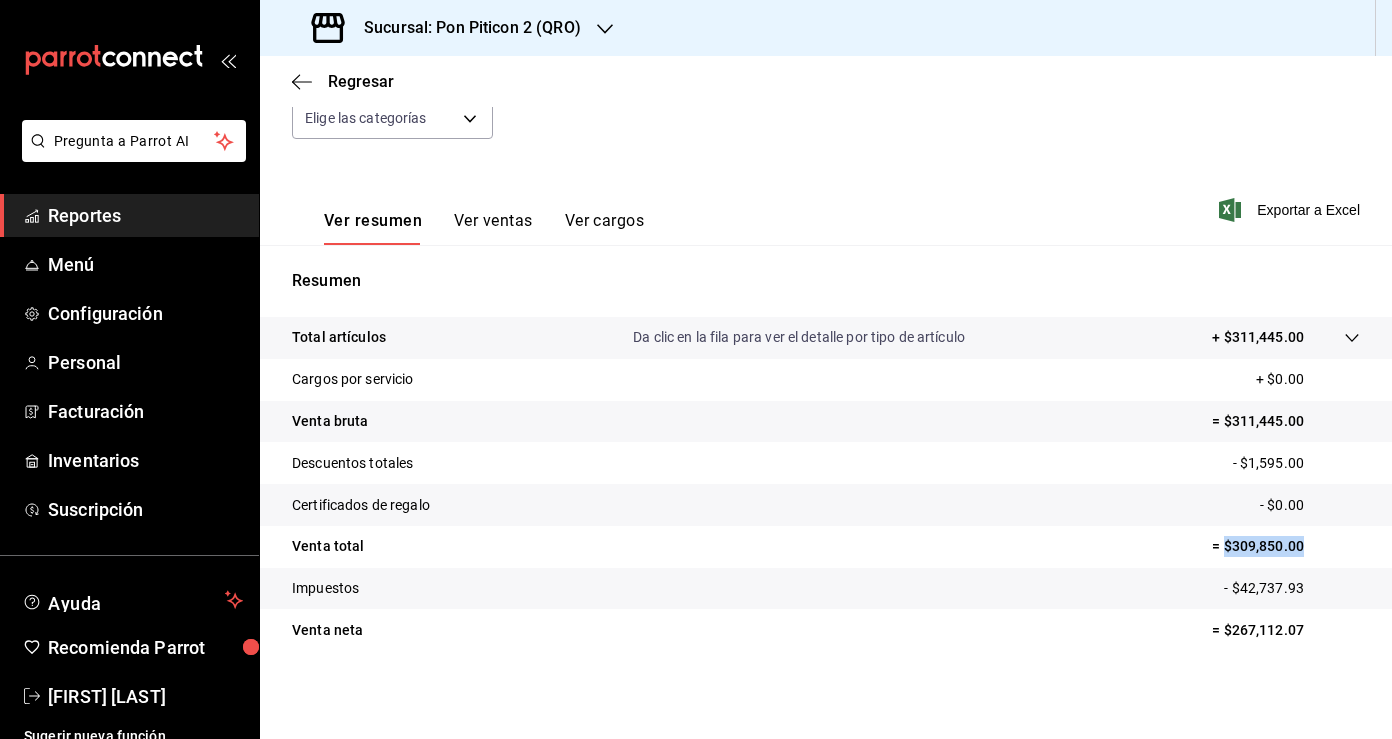 drag, startPoint x: 1308, startPoint y: 542, endPoint x: 1227, endPoint y: 542, distance: 81 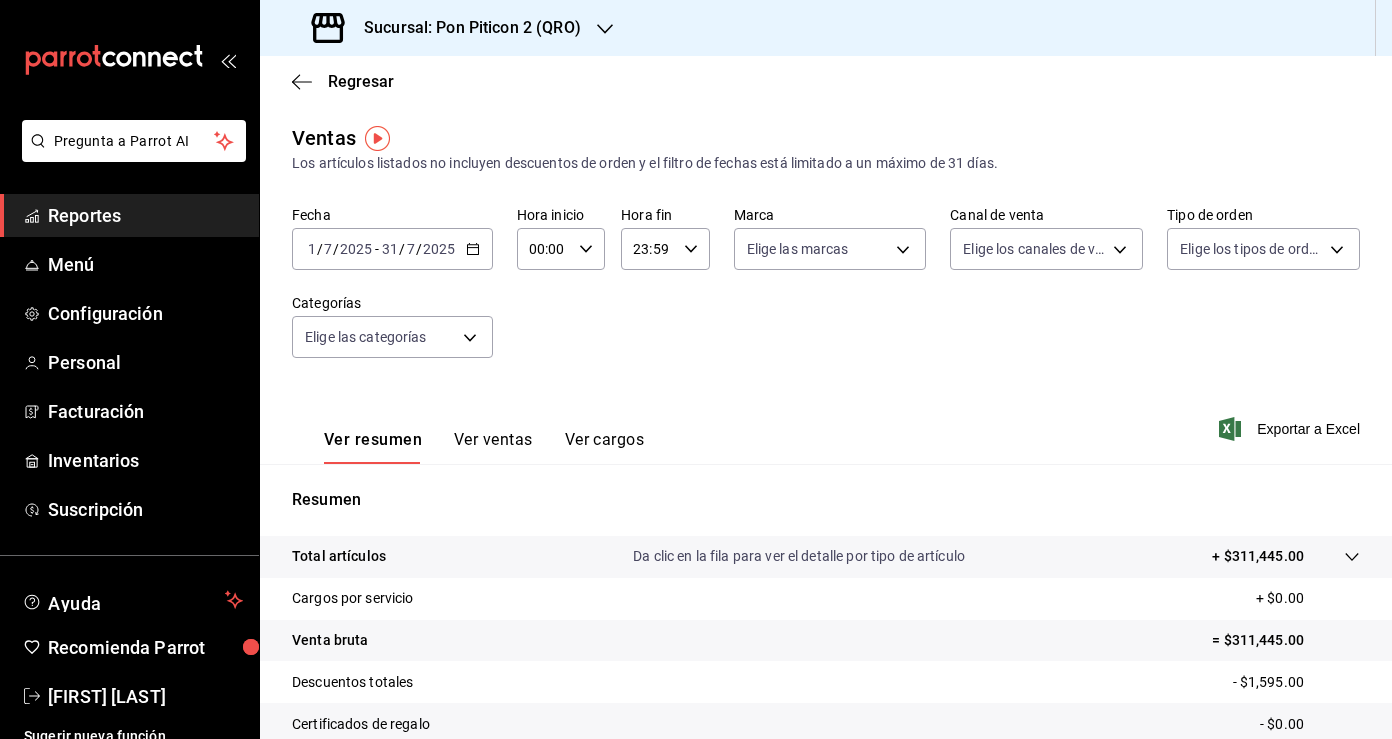 click 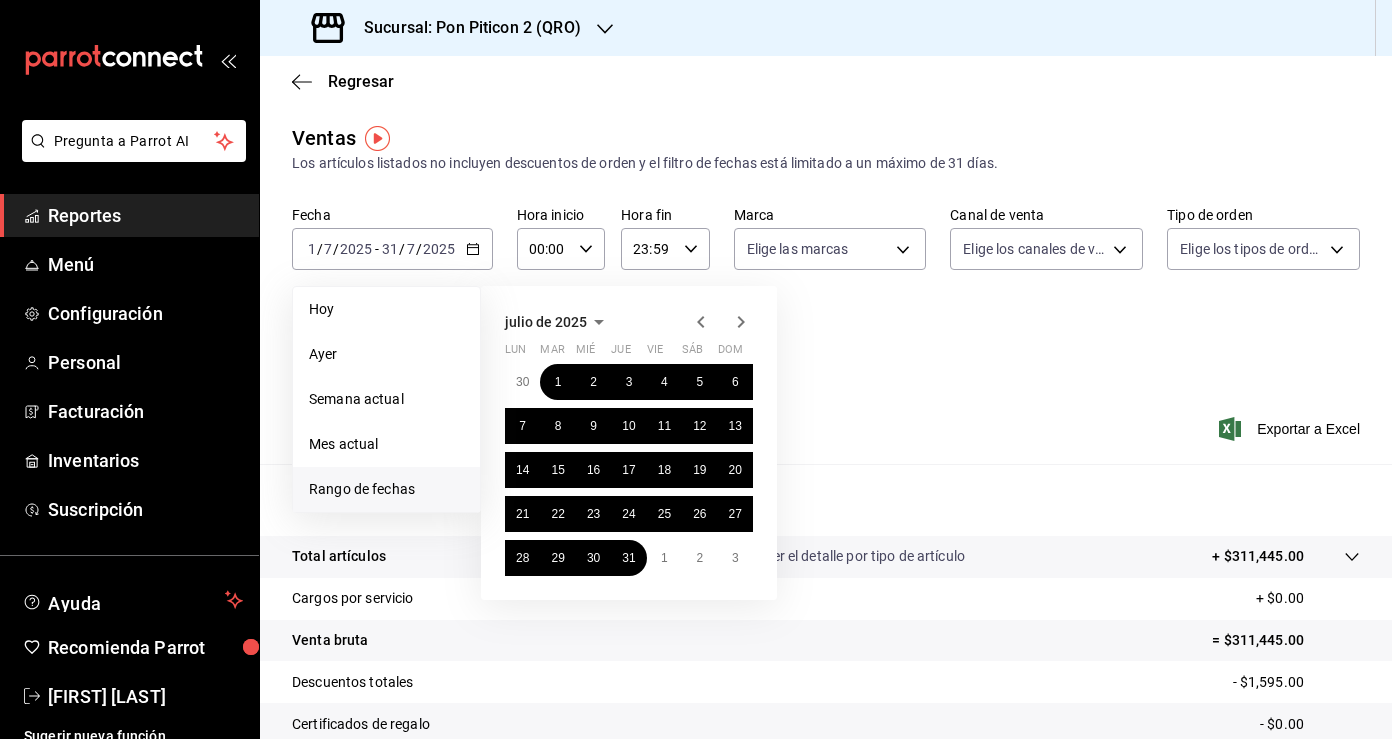 click 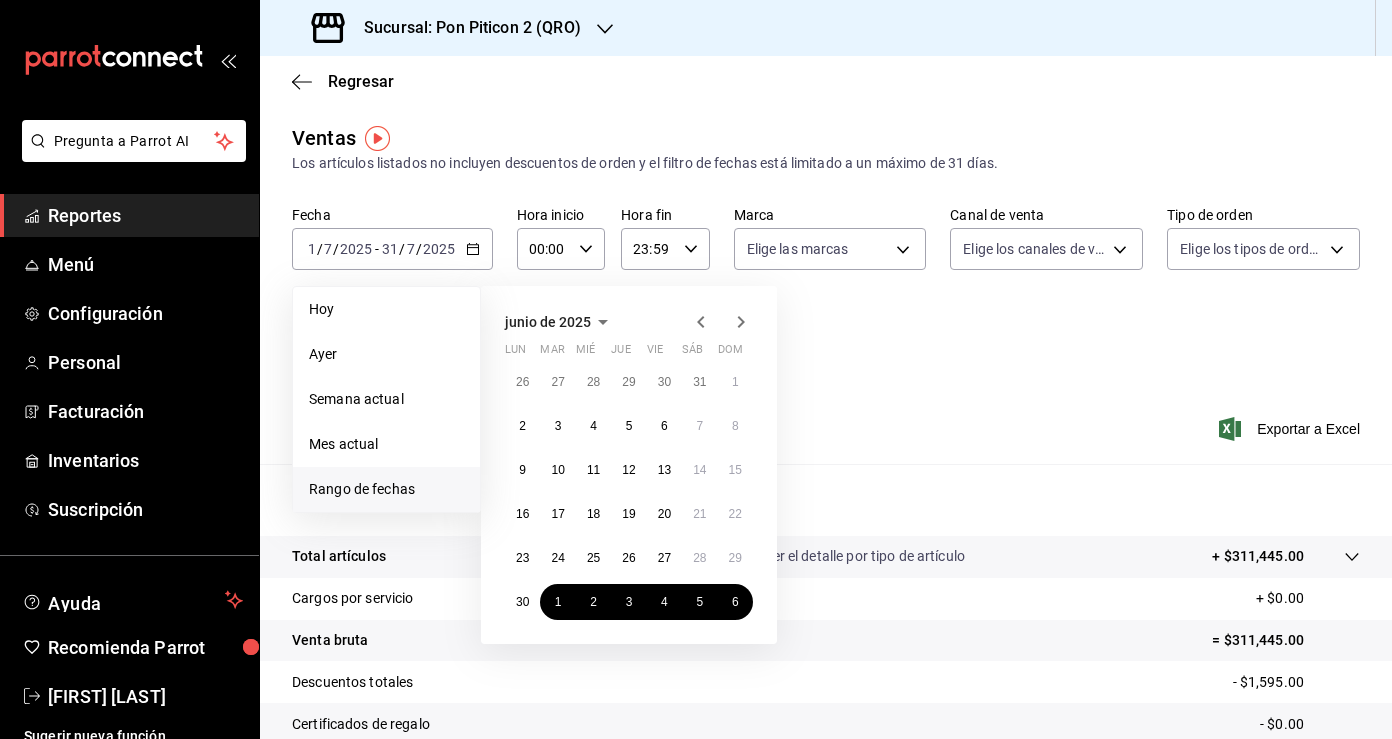 click 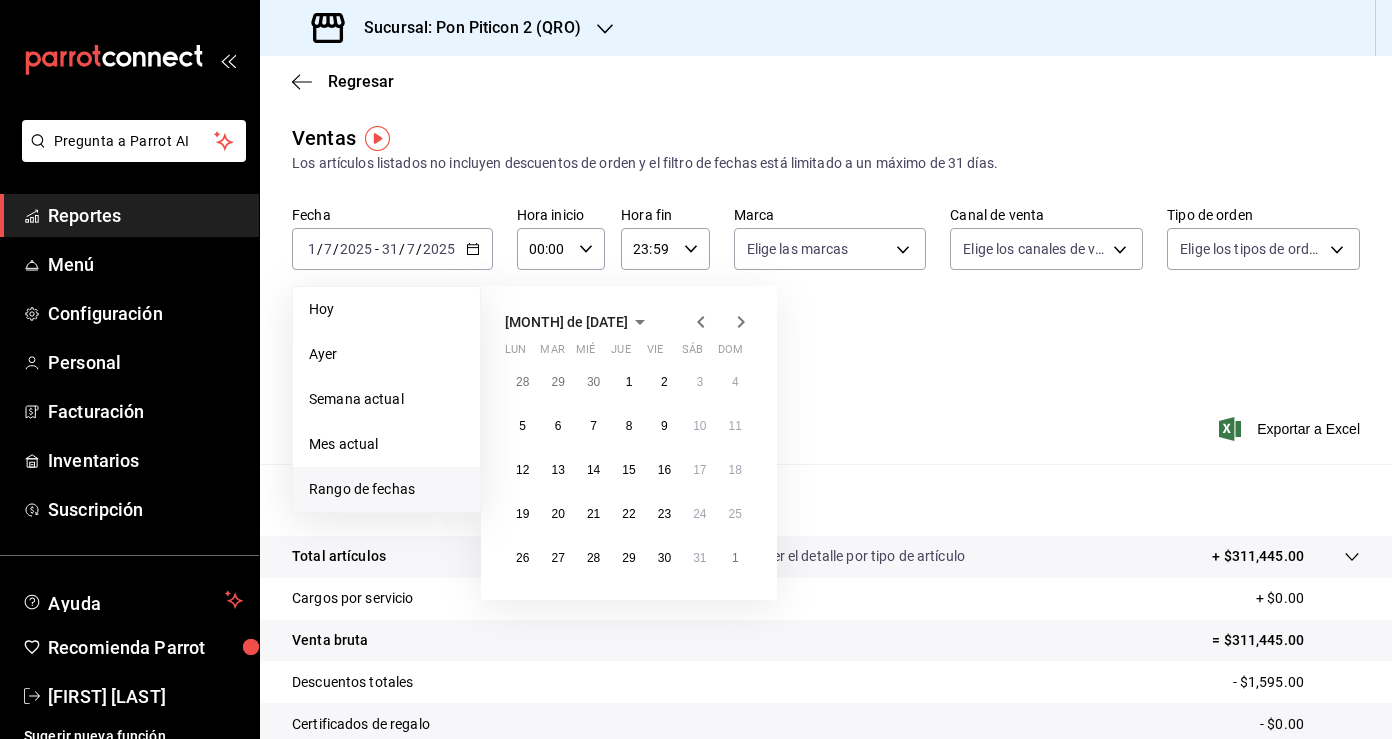 click 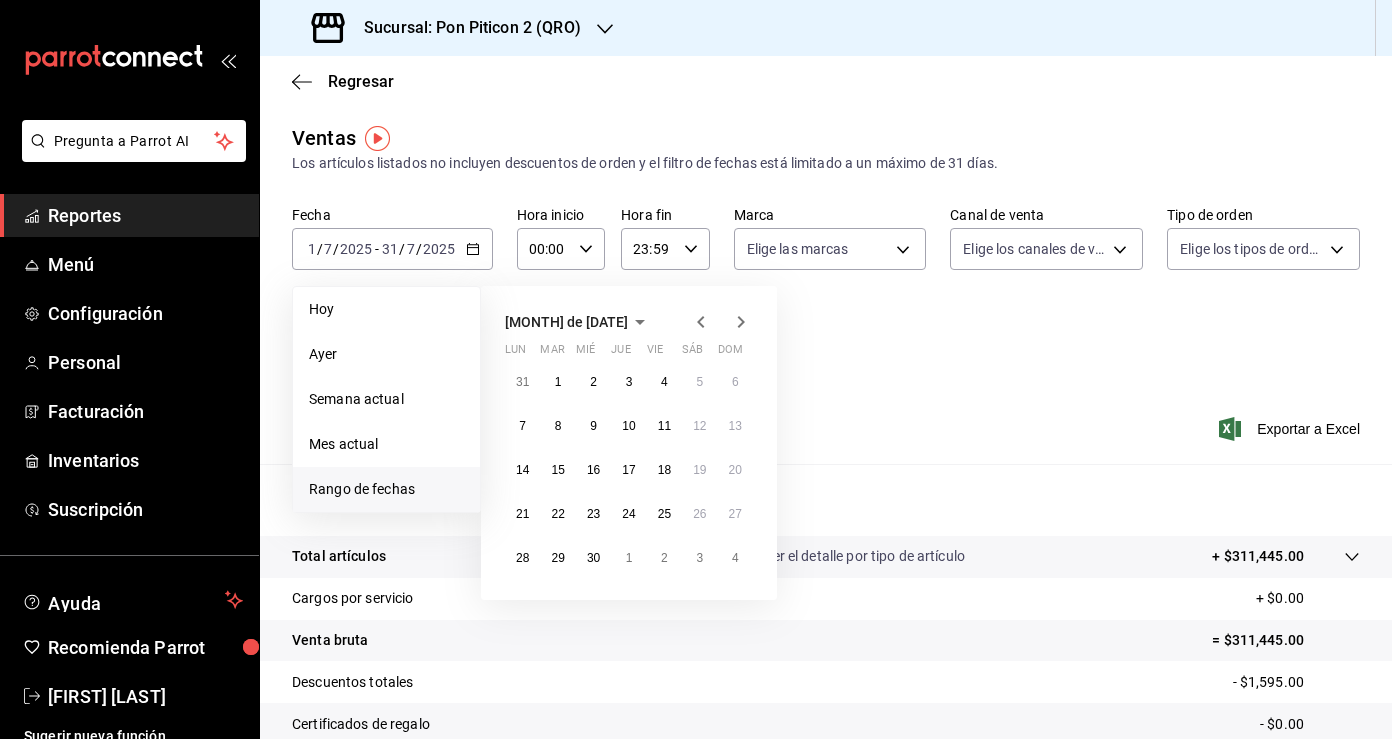click 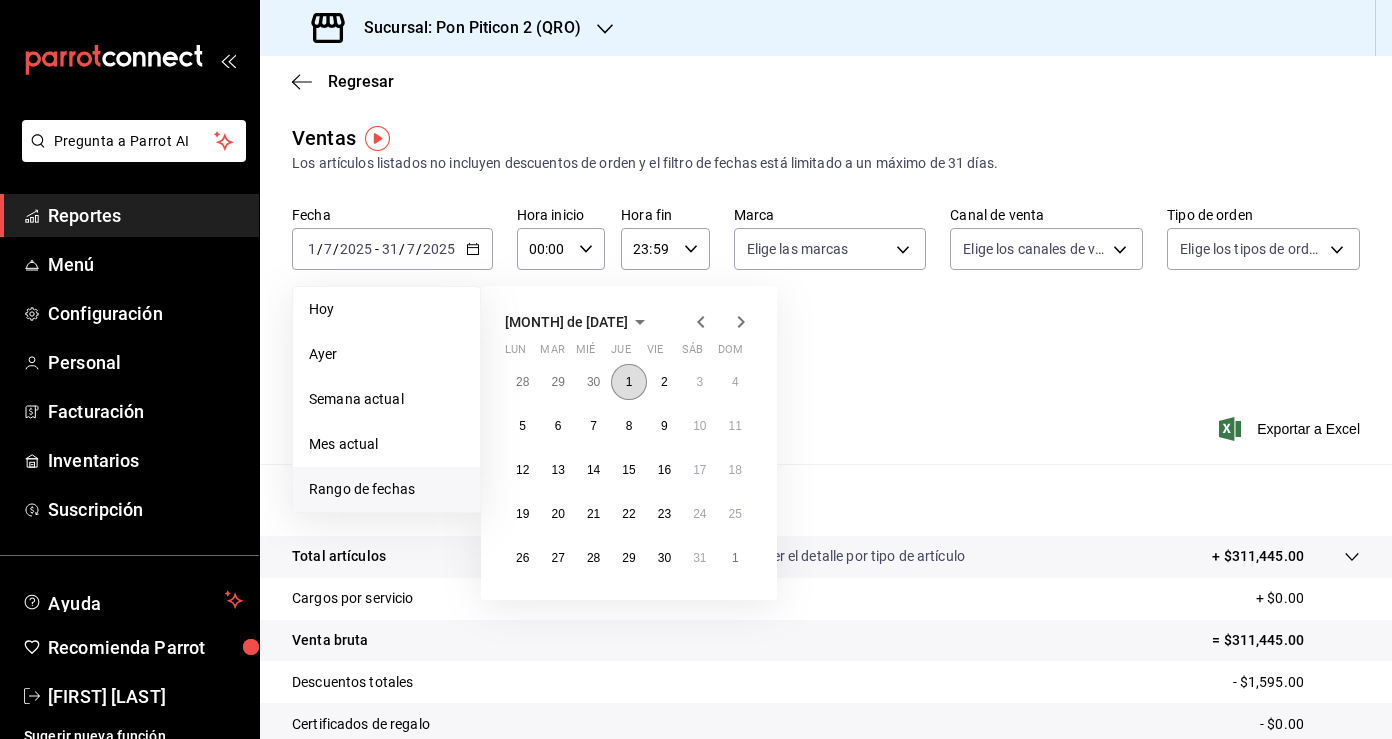 click on "1" at bounding box center (629, 382) 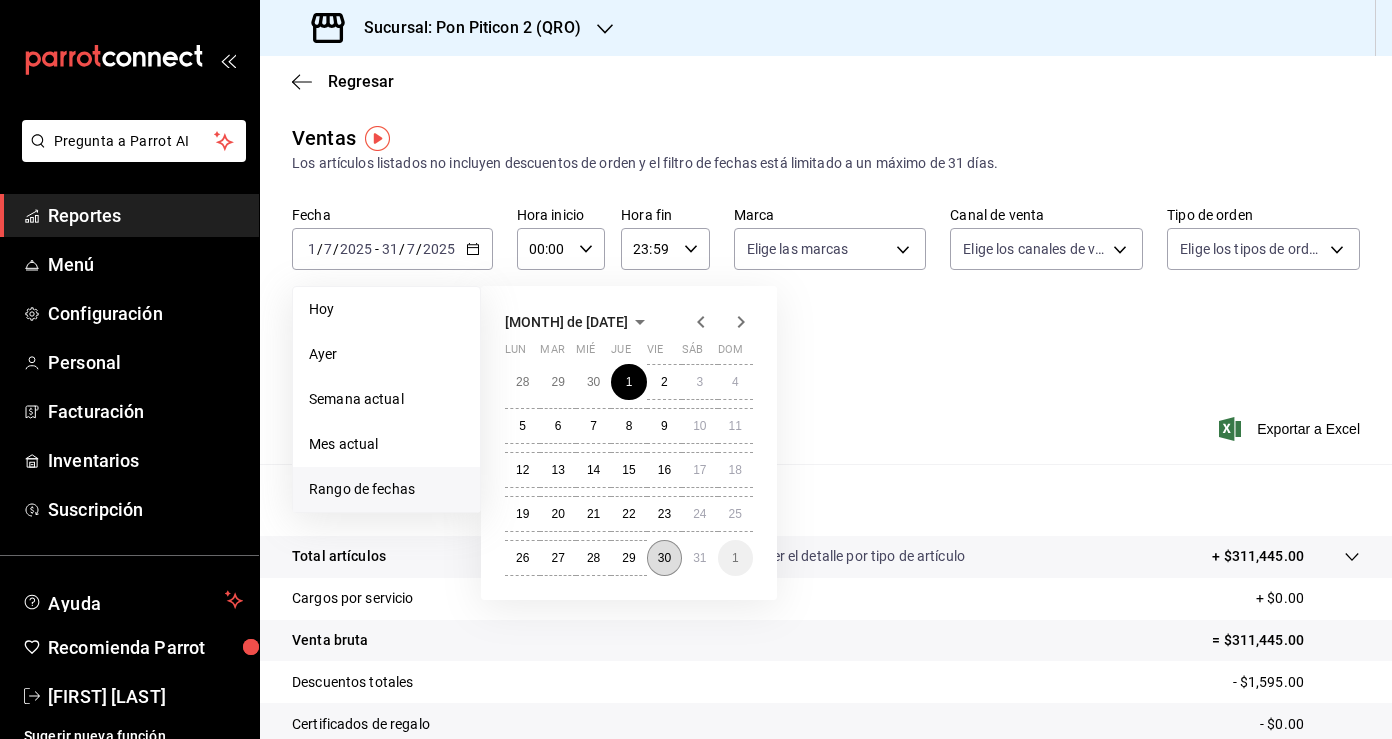 click on "30" at bounding box center [664, 558] 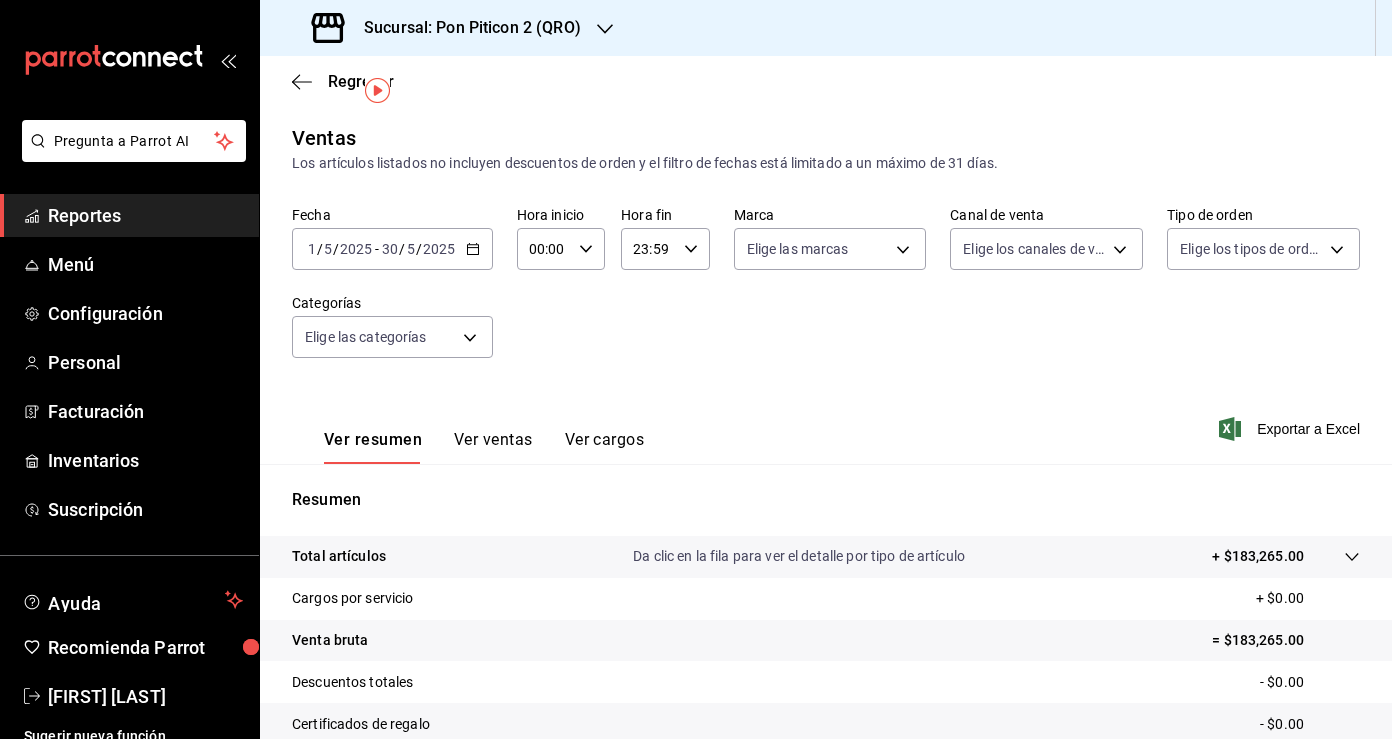 scroll, scrollTop: 219, scrollLeft: 0, axis: vertical 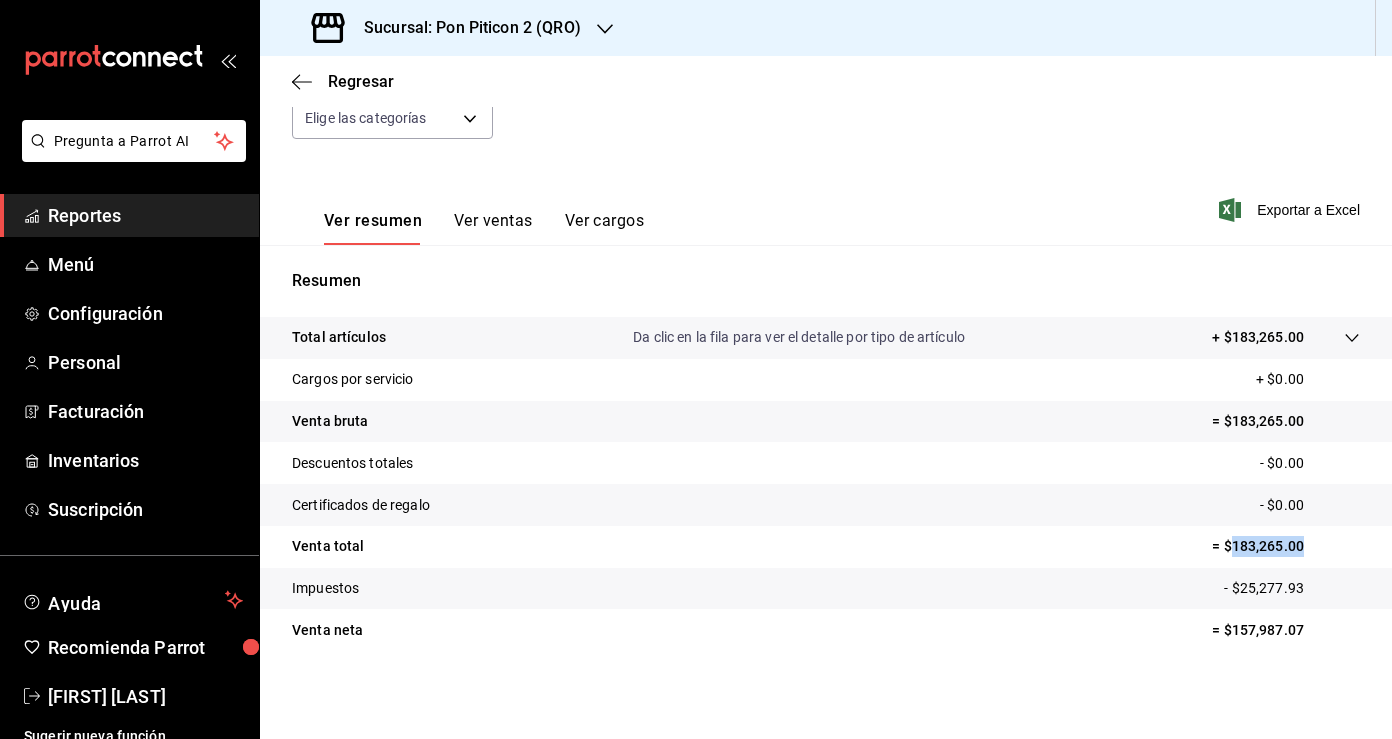 drag, startPoint x: 1310, startPoint y: 546, endPoint x: 1234, endPoint y: 547, distance: 76.00658 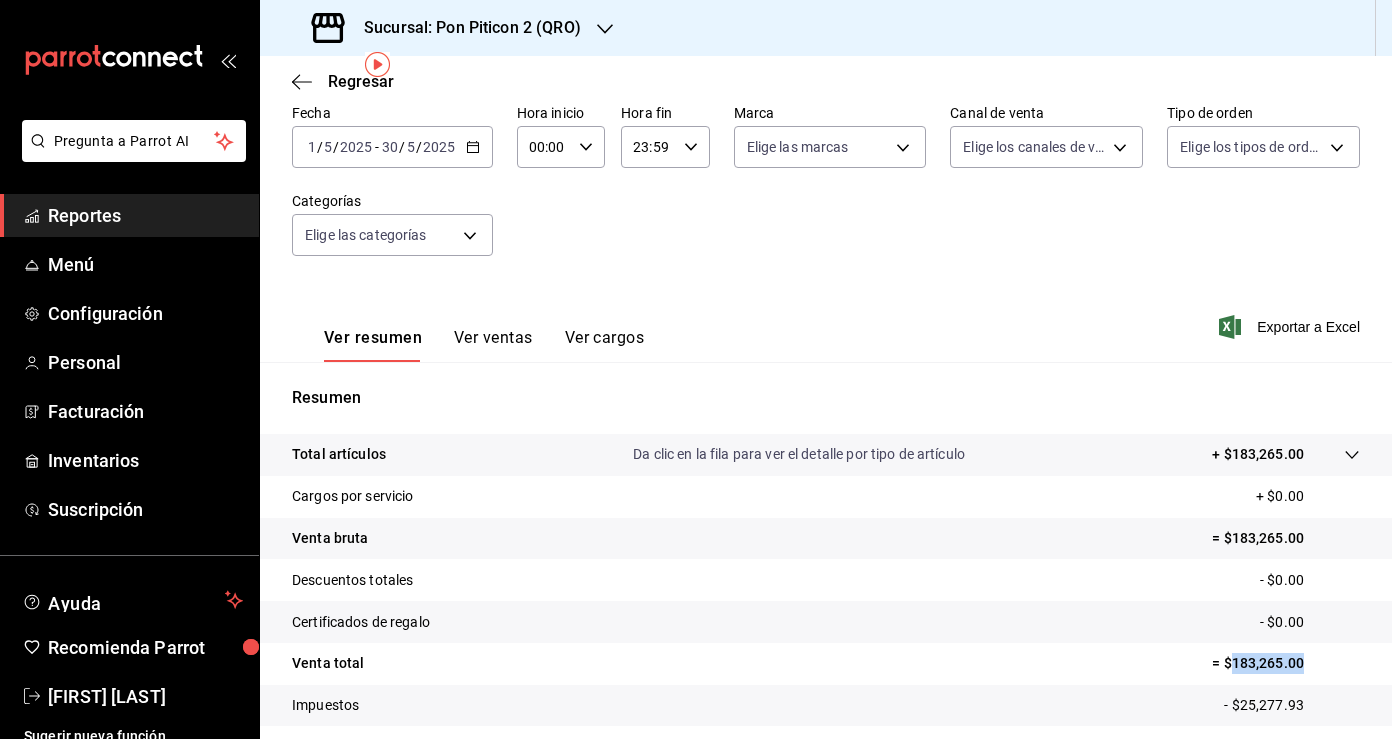 scroll, scrollTop: 0, scrollLeft: 0, axis: both 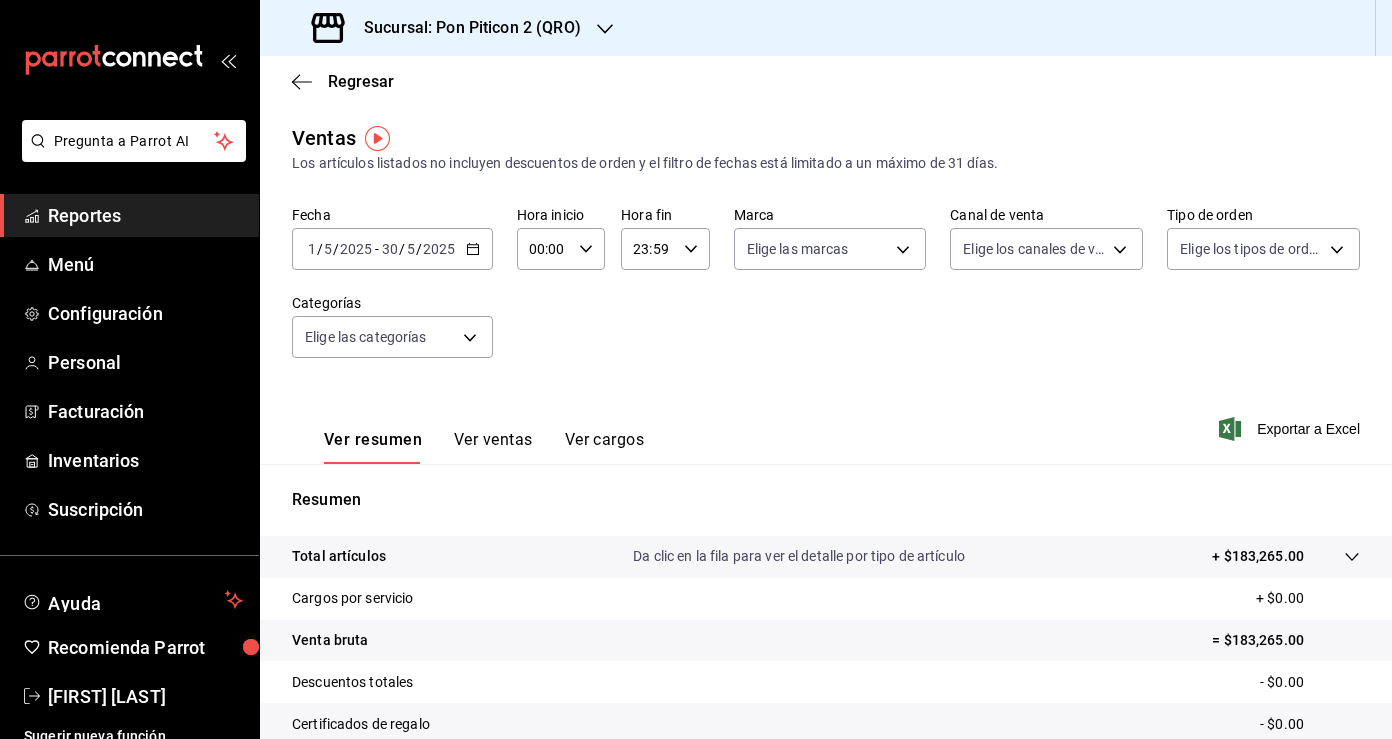 click on "[DATE] [NUMBER] / [NUMBER] / [DATE] - [DATE] [NUMBER] / [NUMBER] / [DATE]" at bounding box center (392, 249) 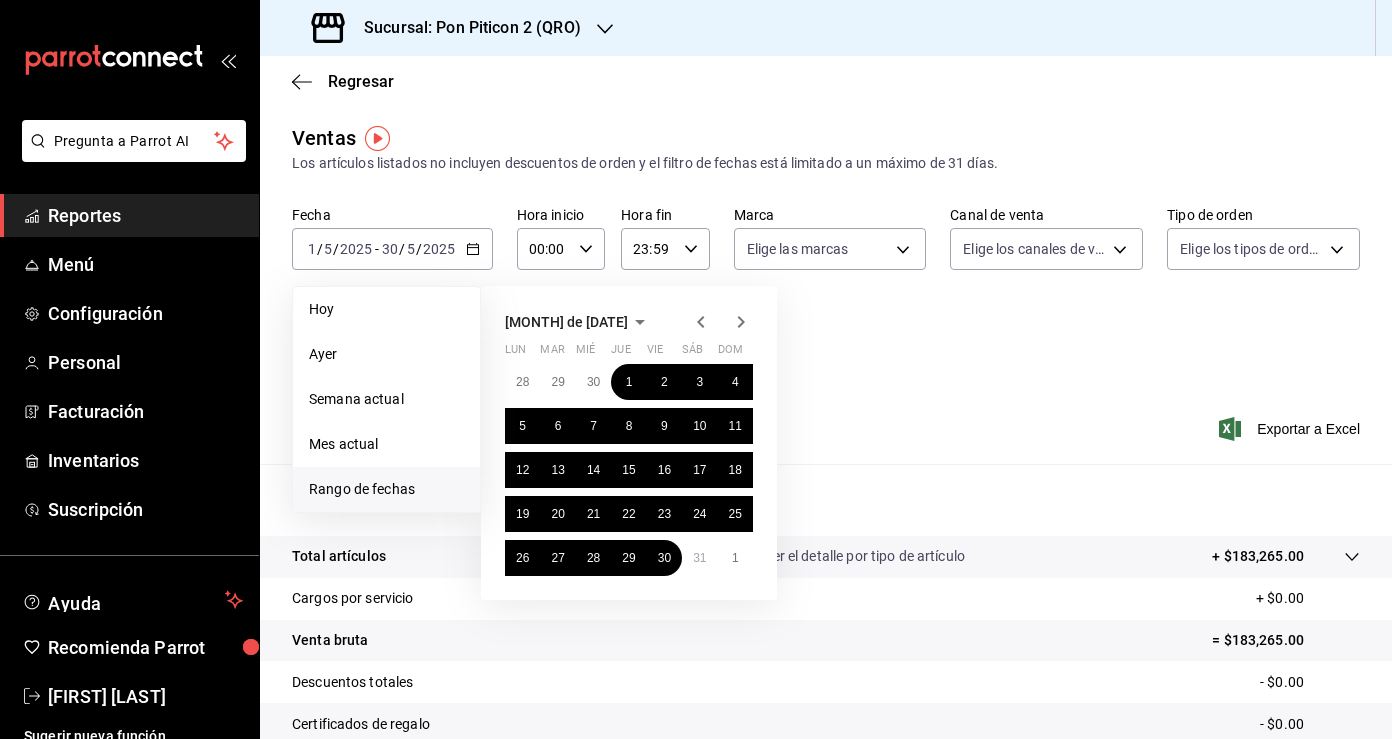 click 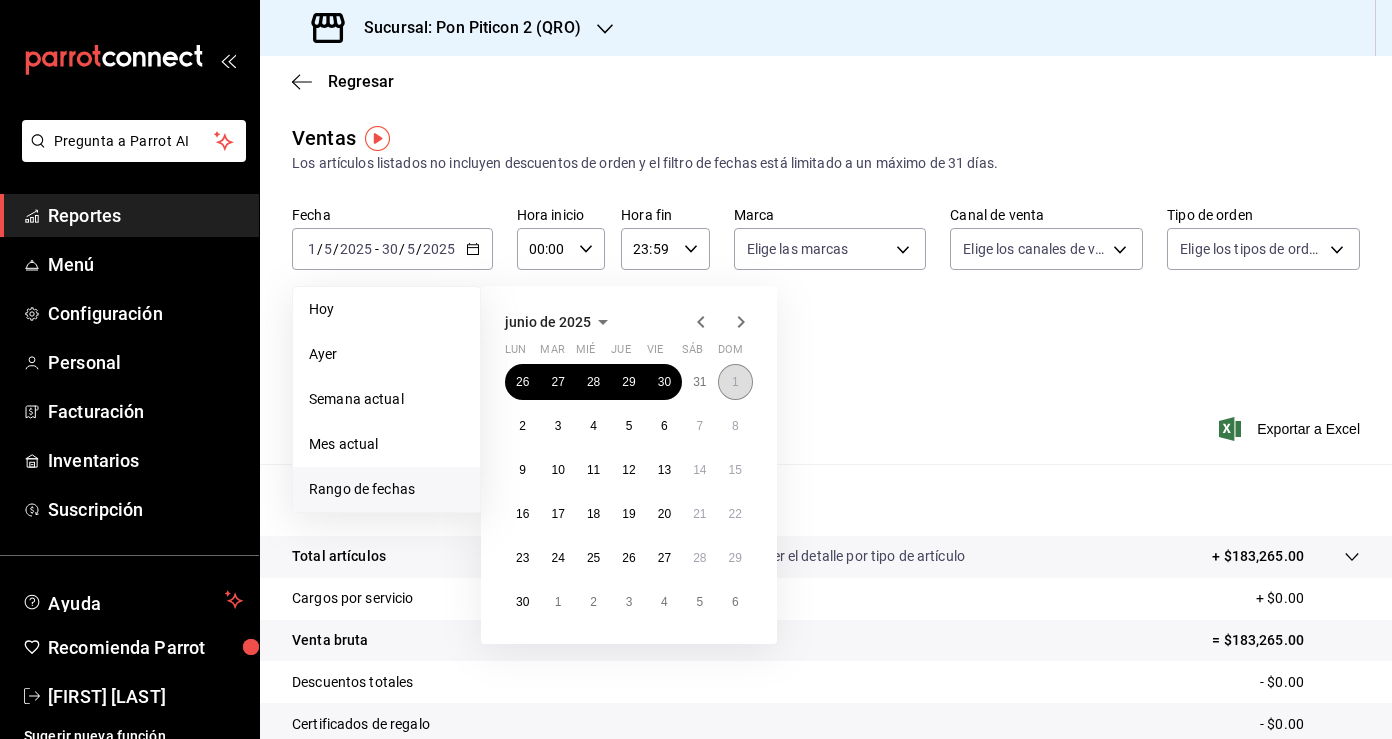 click on "1" at bounding box center (735, 382) 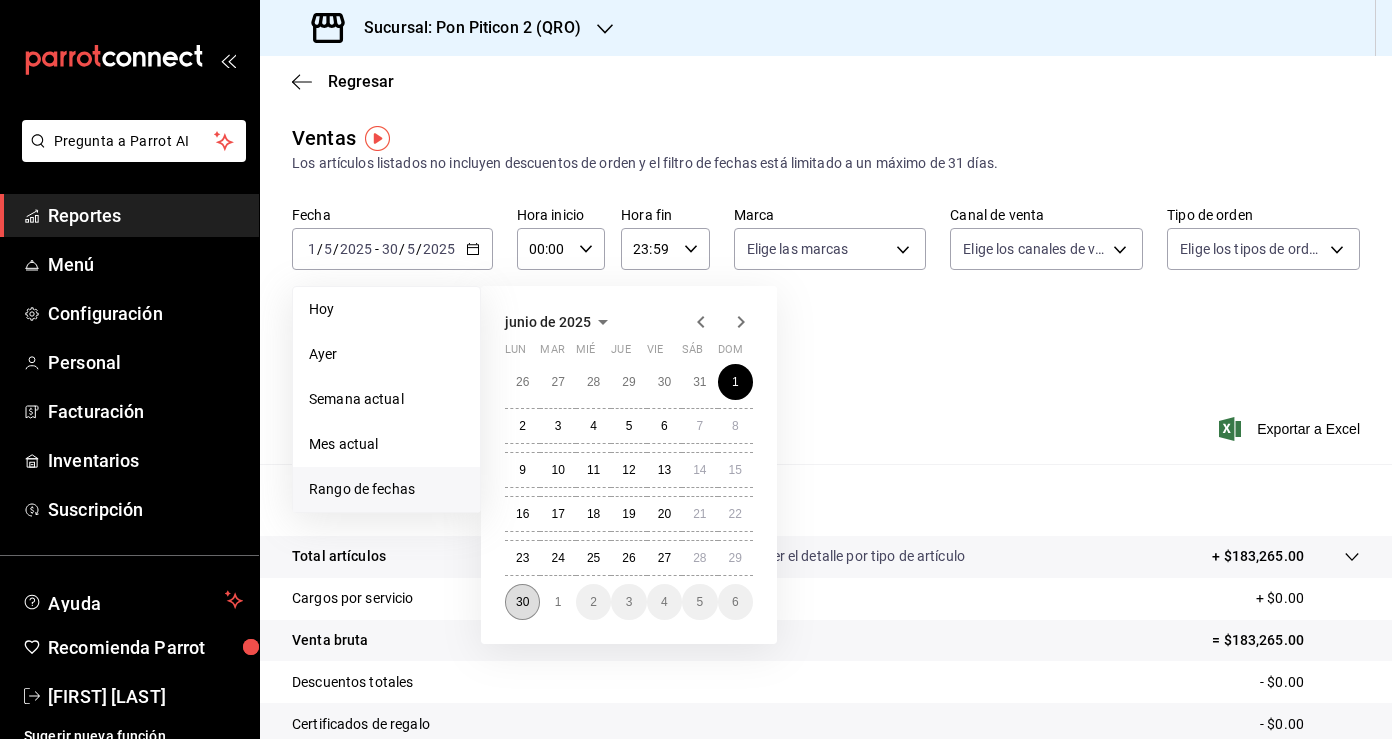 click on "30" at bounding box center (522, 602) 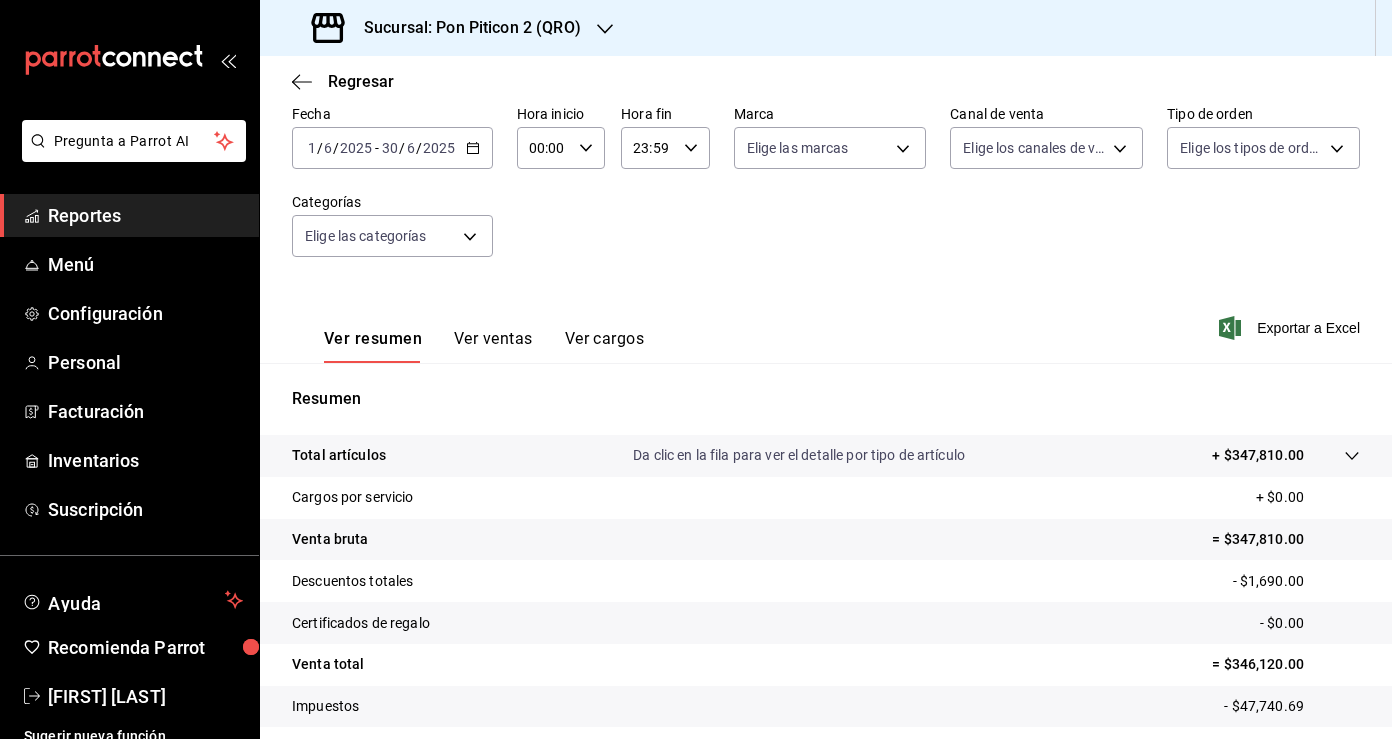 scroll, scrollTop: 219, scrollLeft: 0, axis: vertical 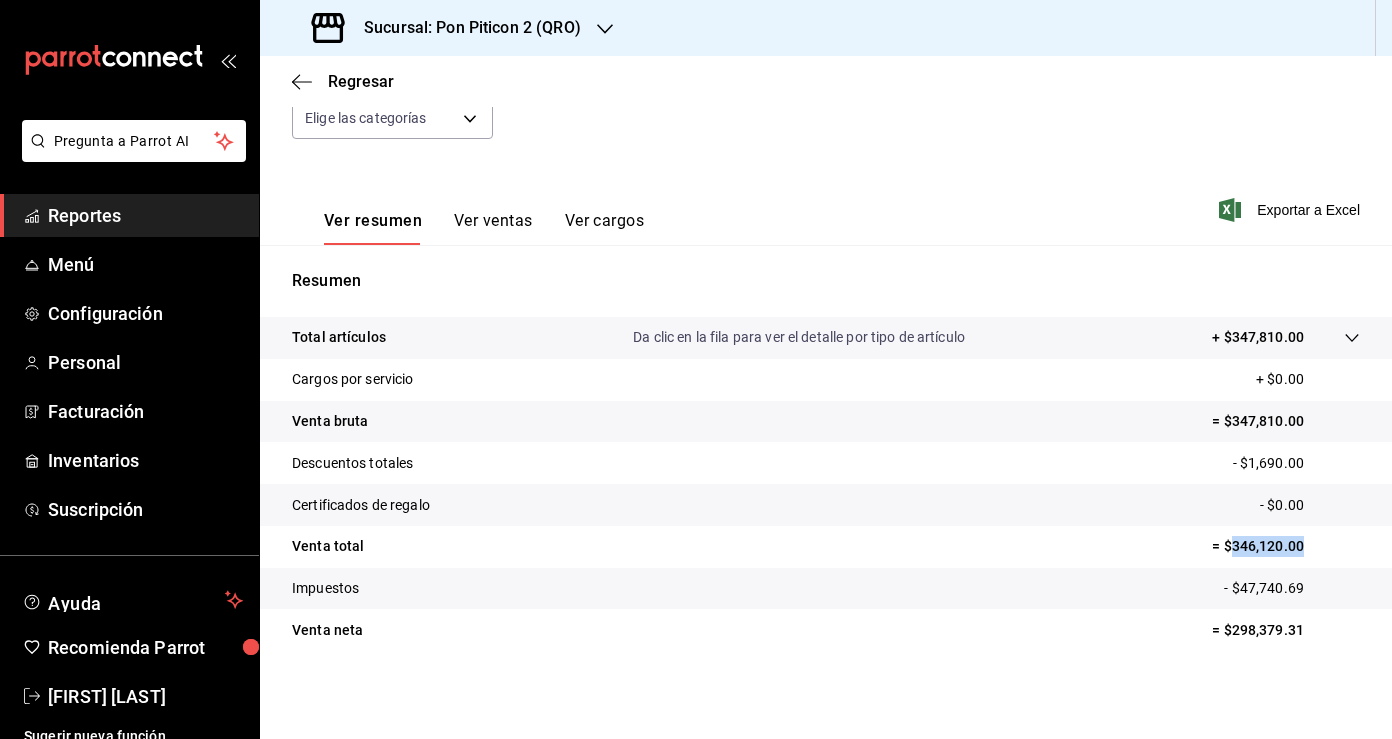 drag, startPoint x: 1309, startPoint y: 542, endPoint x: 1231, endPoint y: 542, distance: 78 